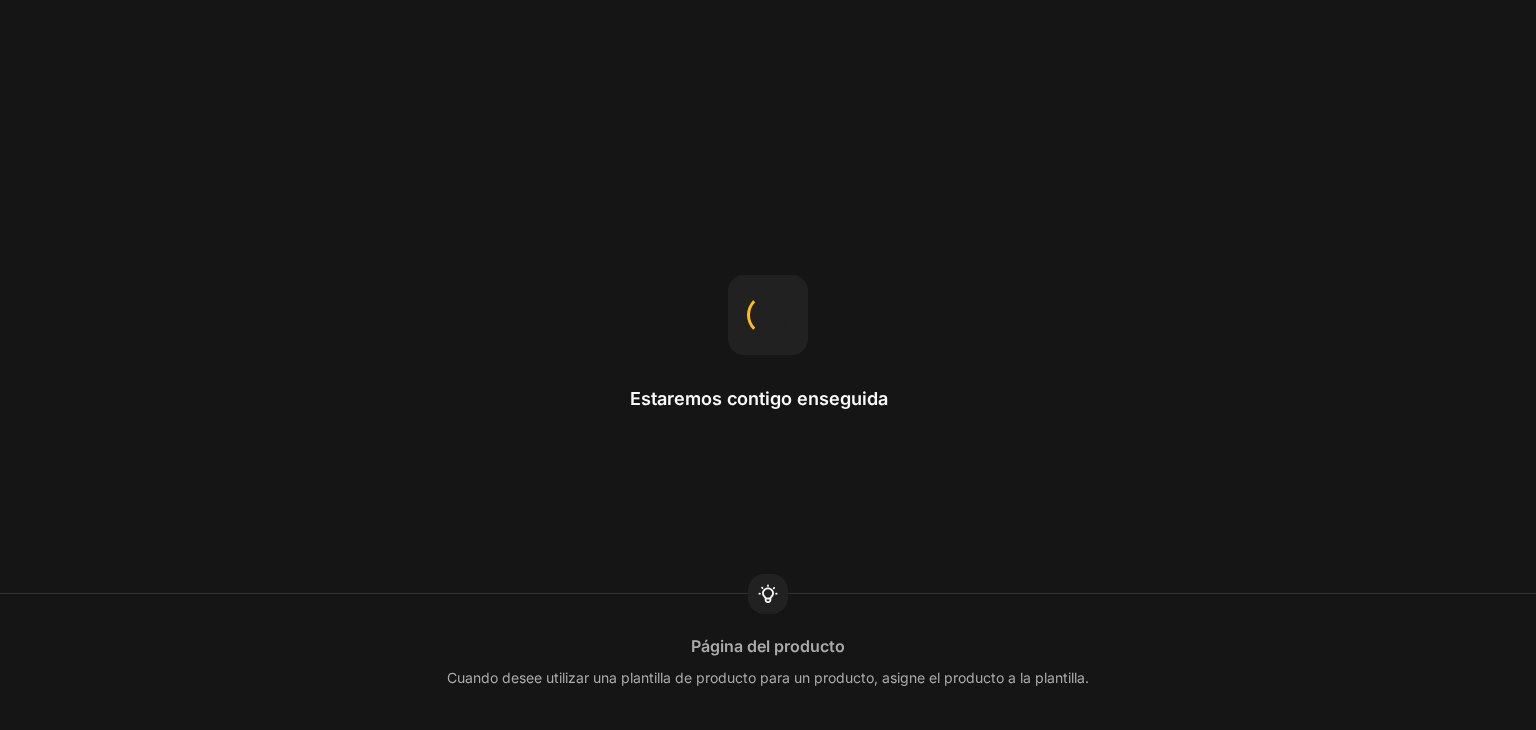 scroll, scrollTop: 0, scrollLeft: 0, axis: both 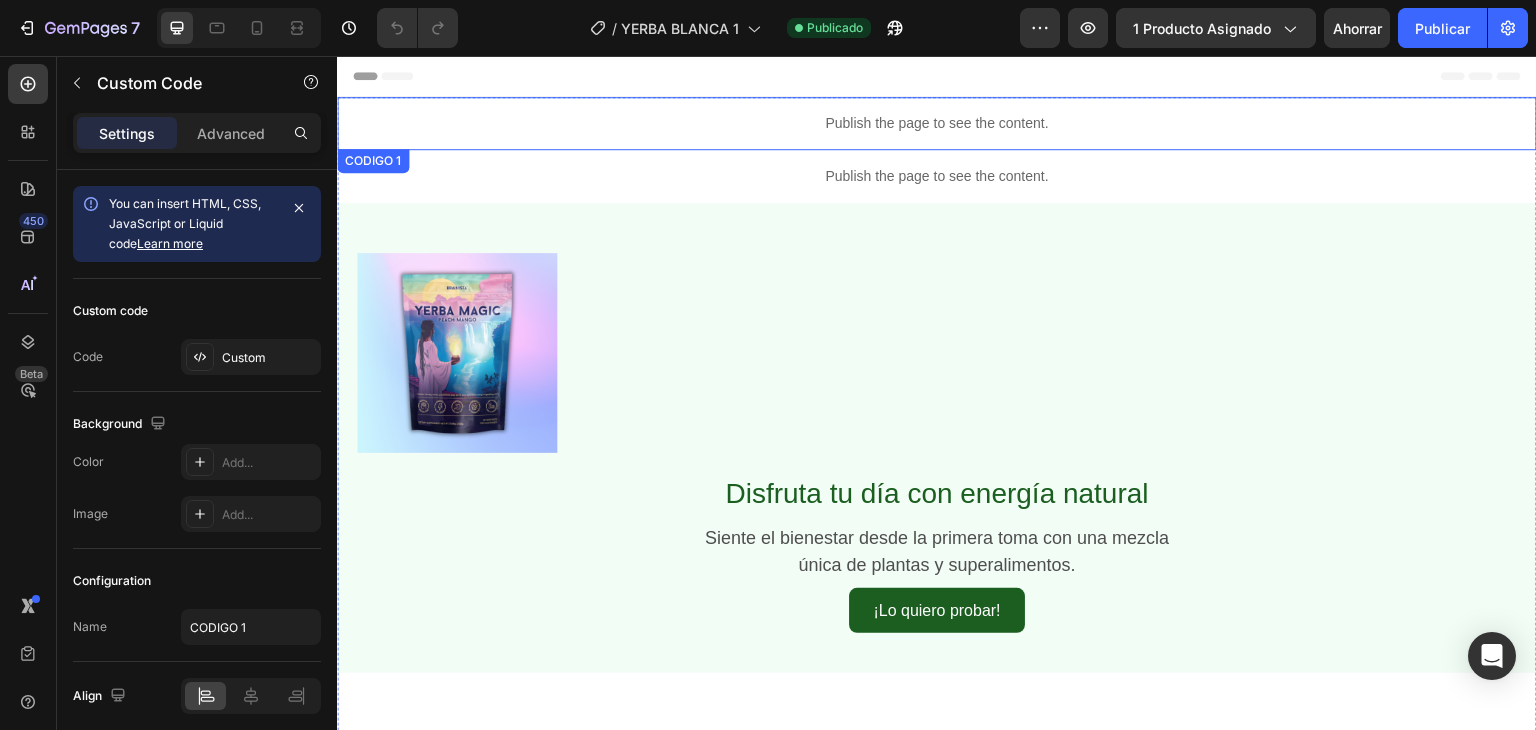 click on "Publish the page to see the content." at bounding box center (937, 123) 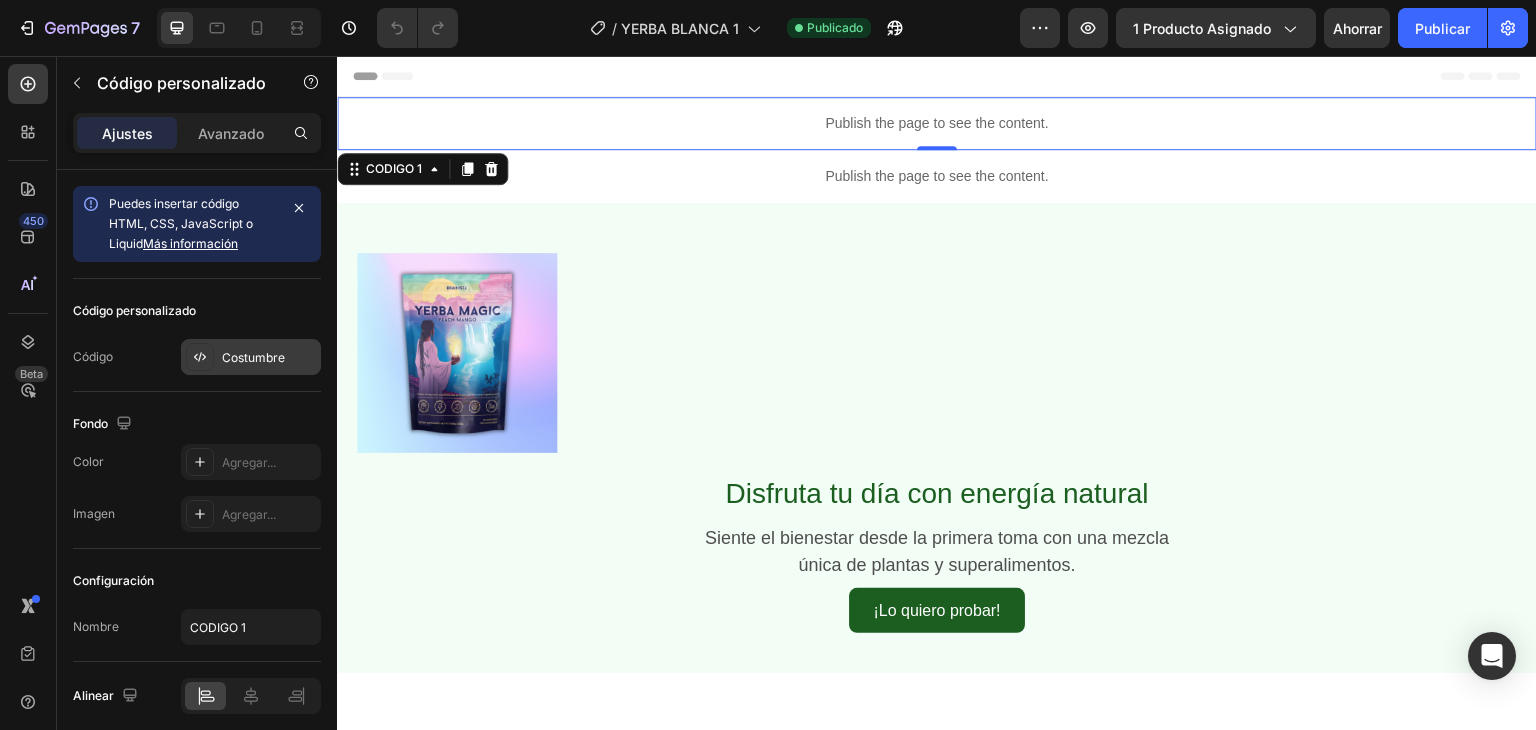 click on "Costumbre" at bounding box center (253, 357) 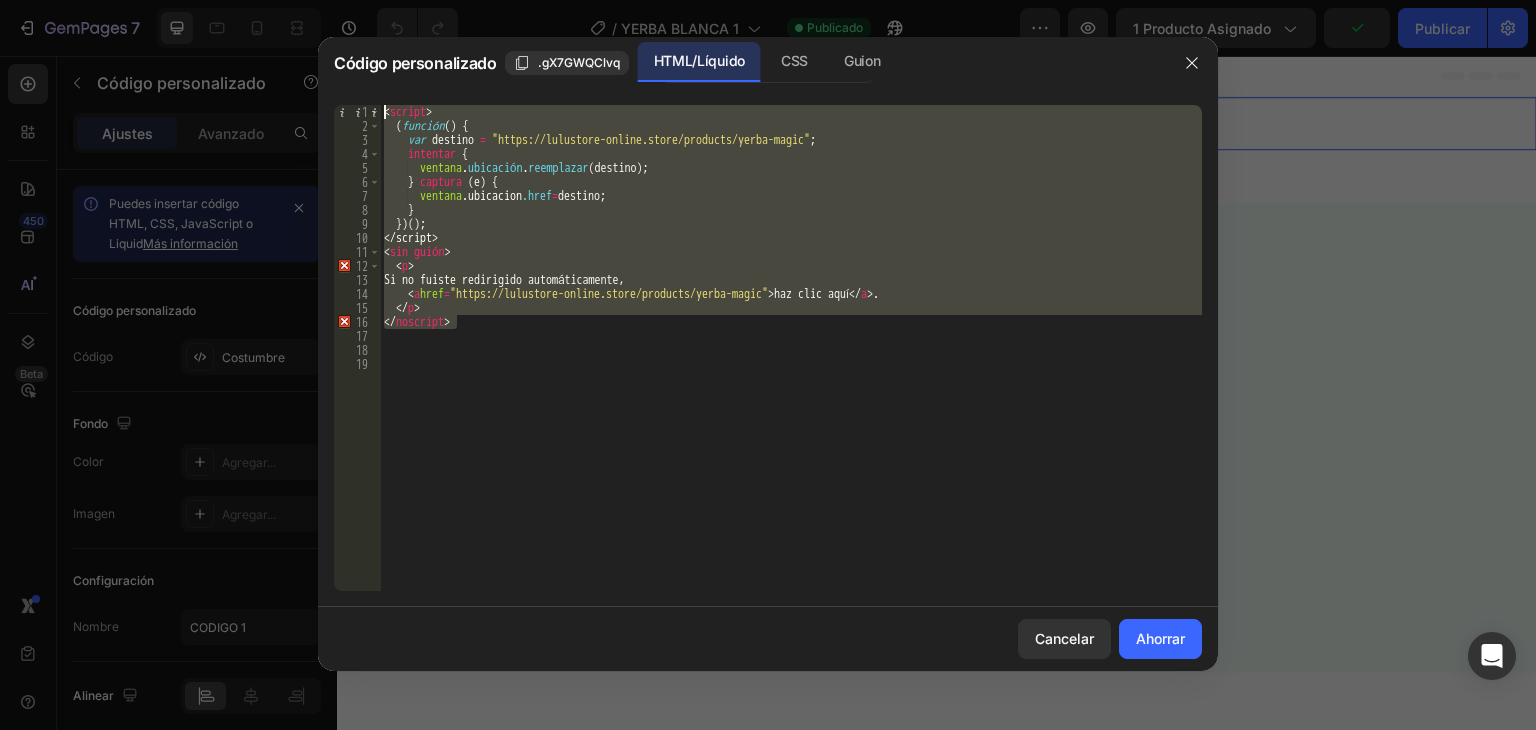 drag, startPoint x: 490, startPoint y: 317, endPoint x: 191, endPoint y: -31, distance: 458.80823 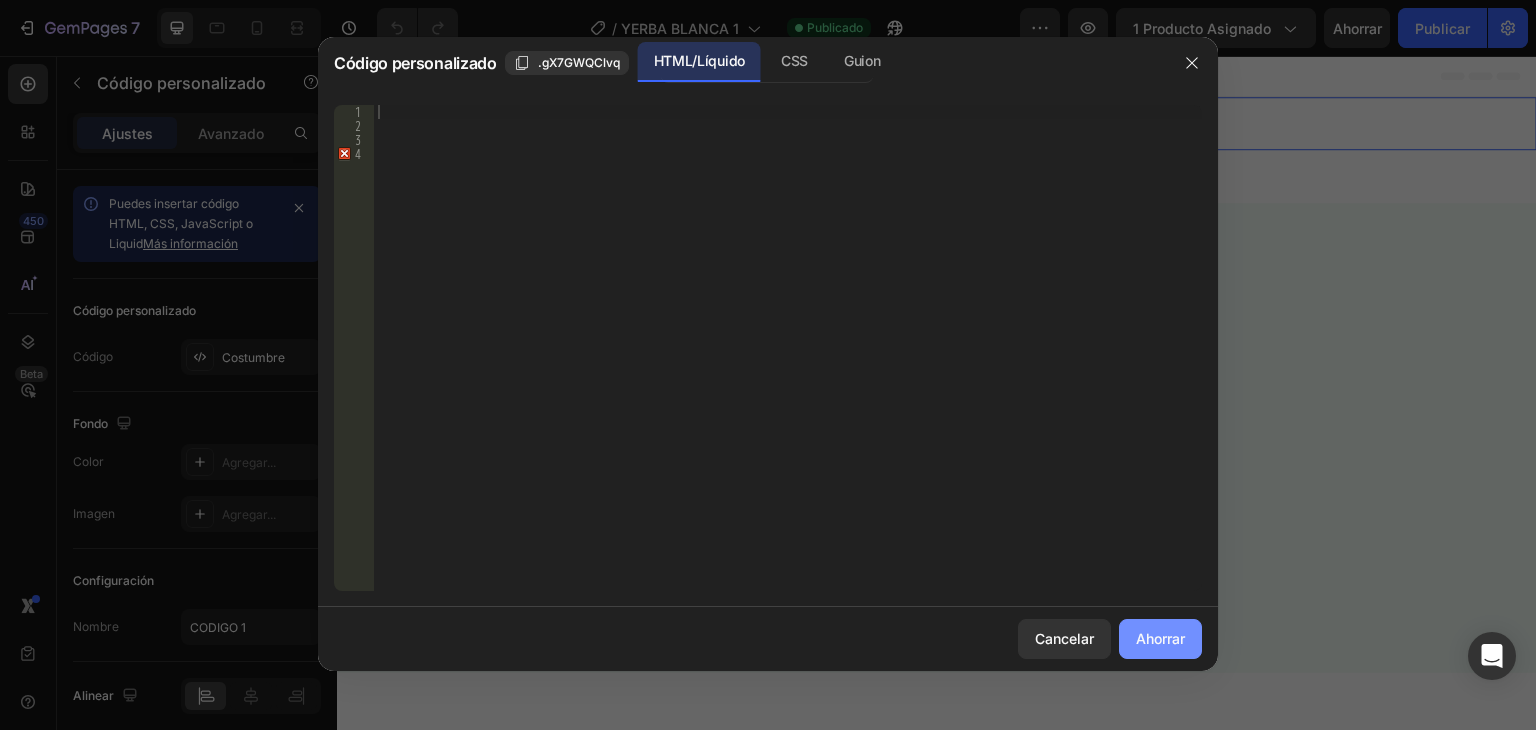 click on "Ahorrar" at bounding box center (1160, 638) 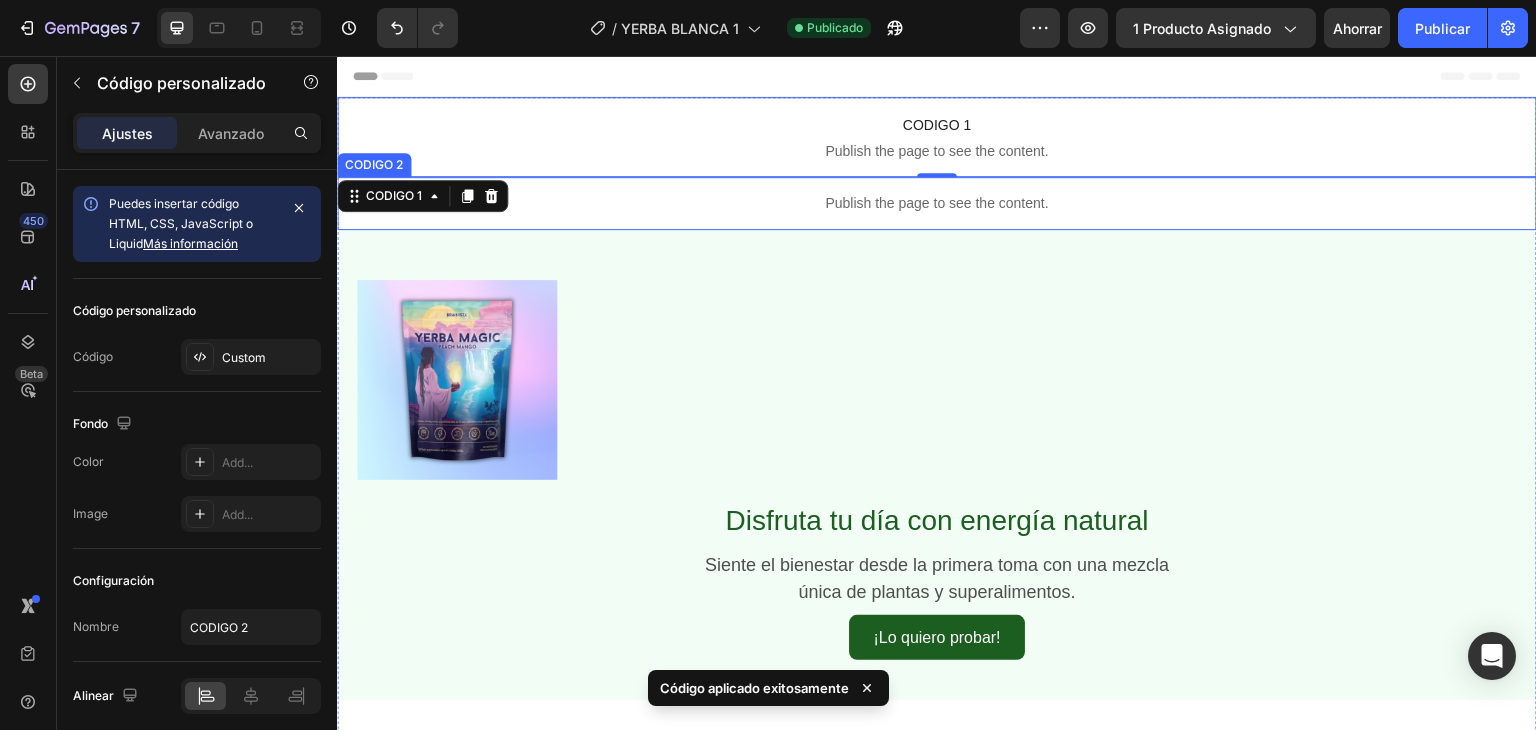 click on "Publish the page to see the content." at bounding box center (937, 203) 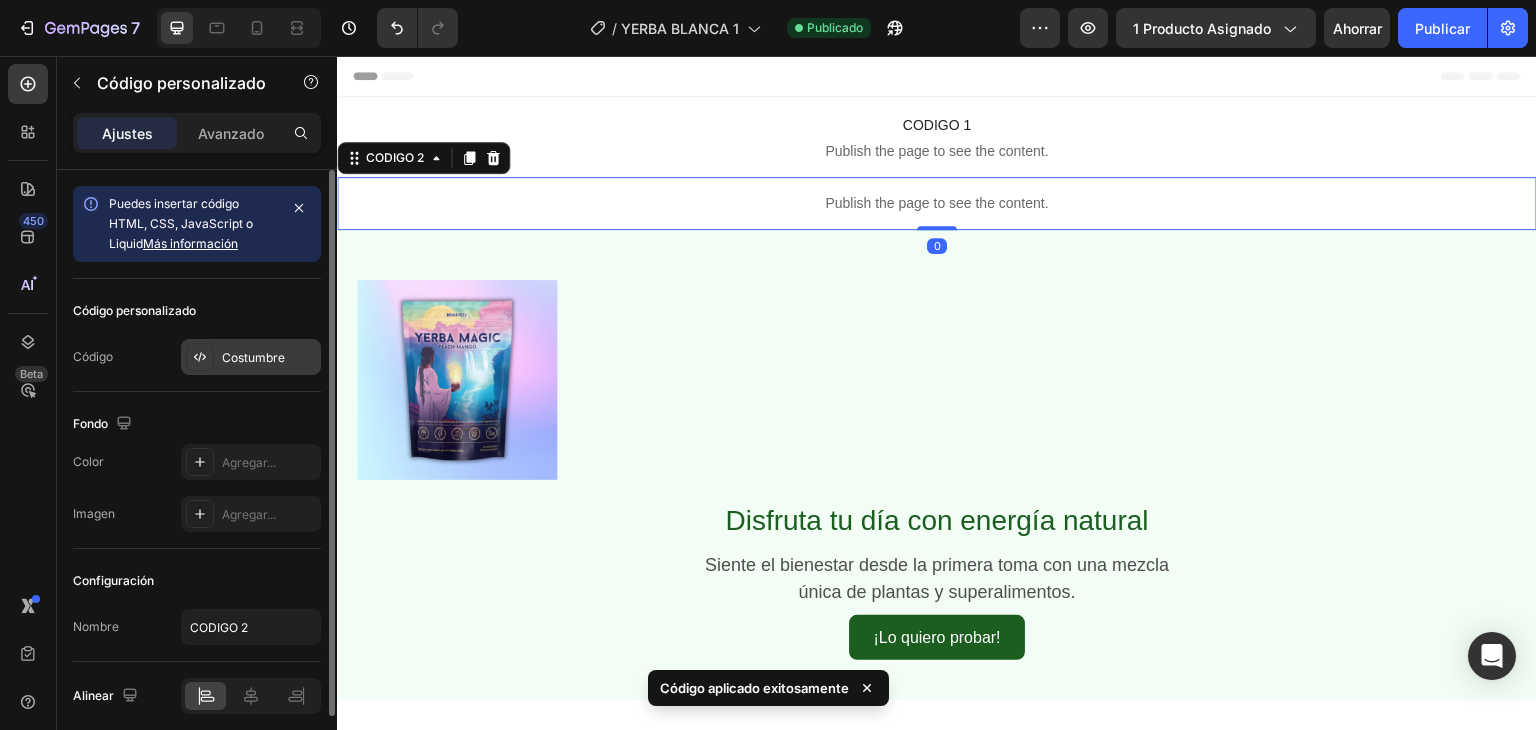 click on "Costumbre" at bounding box center [253, 357] 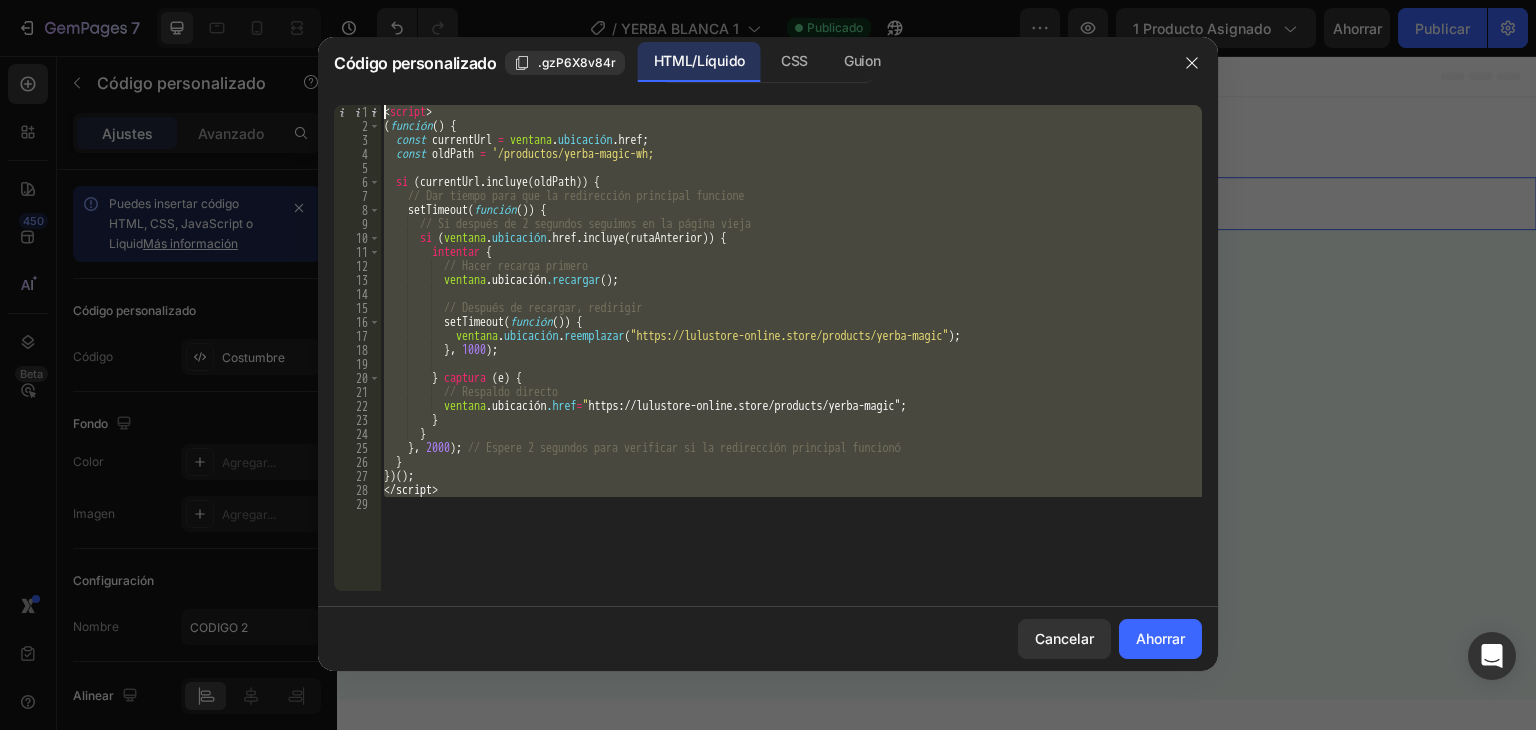 drag, startPoint x: 551, startPoint y: 509, endPoint x: 195, endPoint y: 30, distance: 596.80566 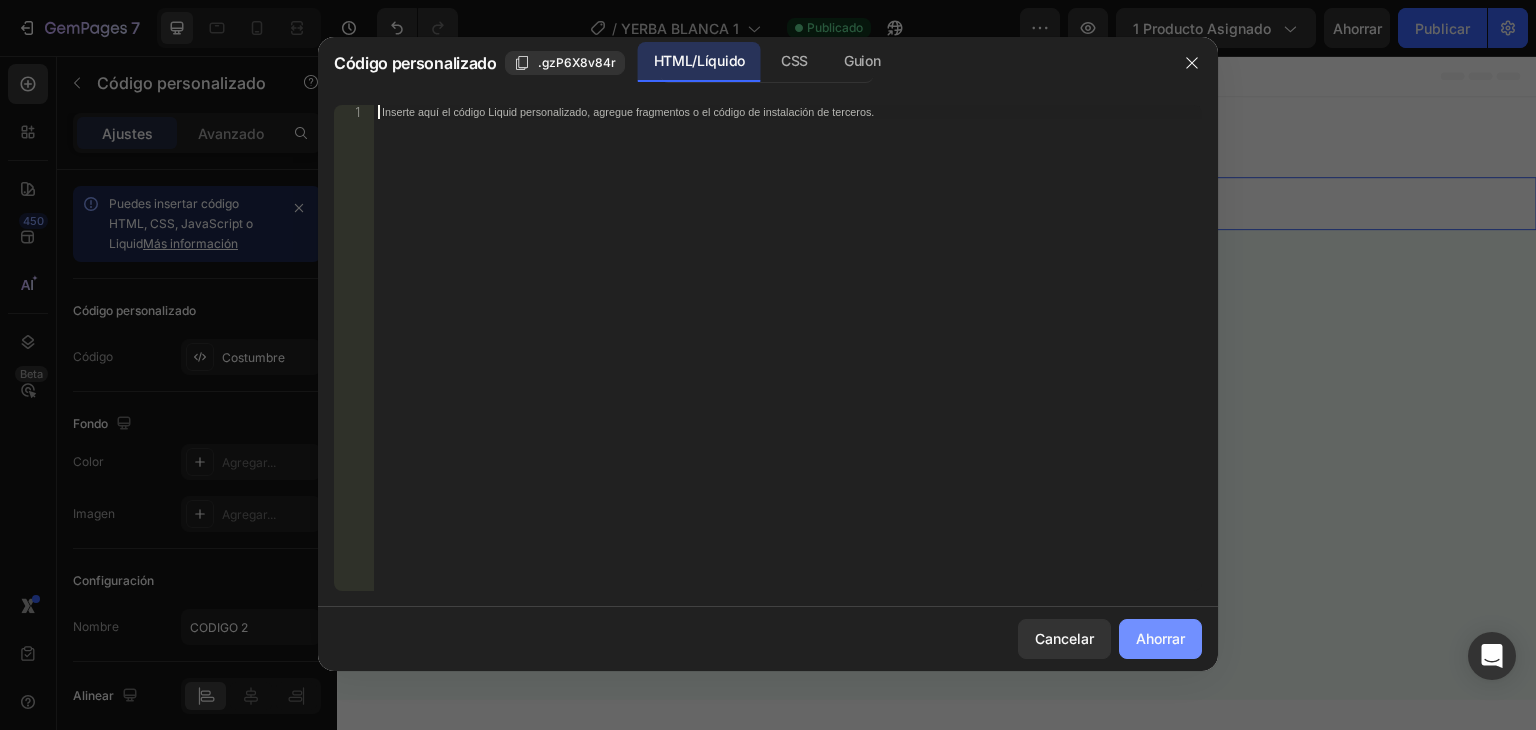 click on "Ahorrar" 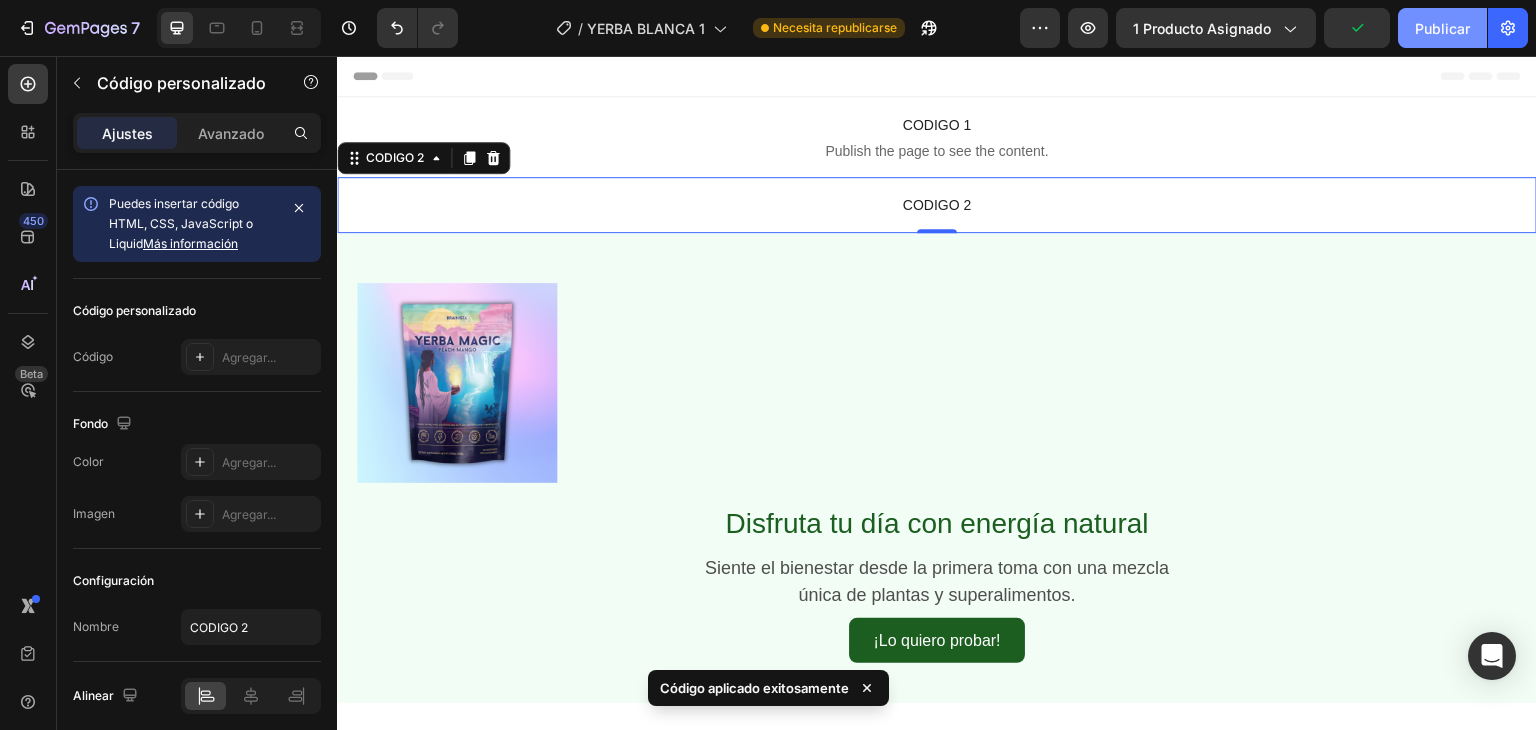 click on "Publicar" at bounding box center [1442, 28] 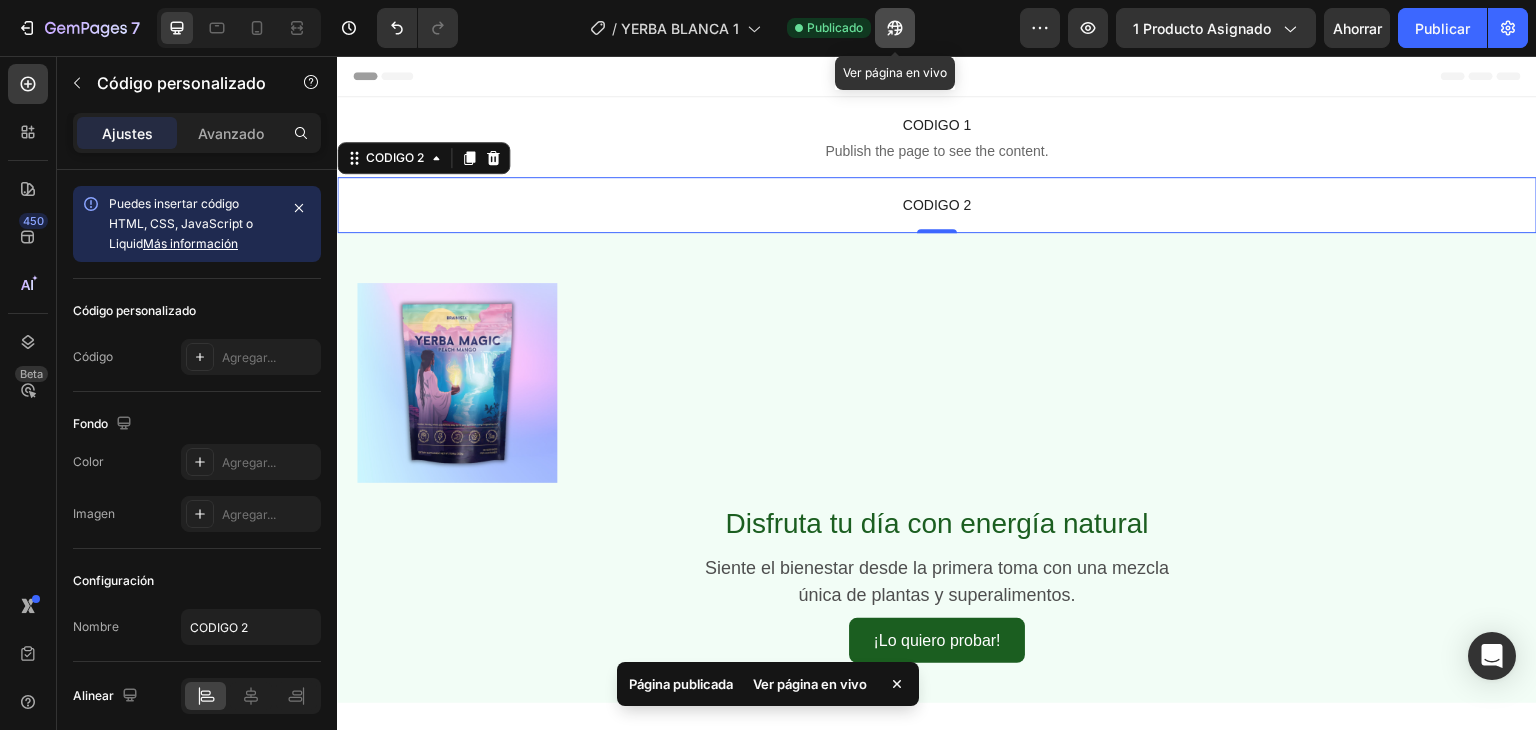 click 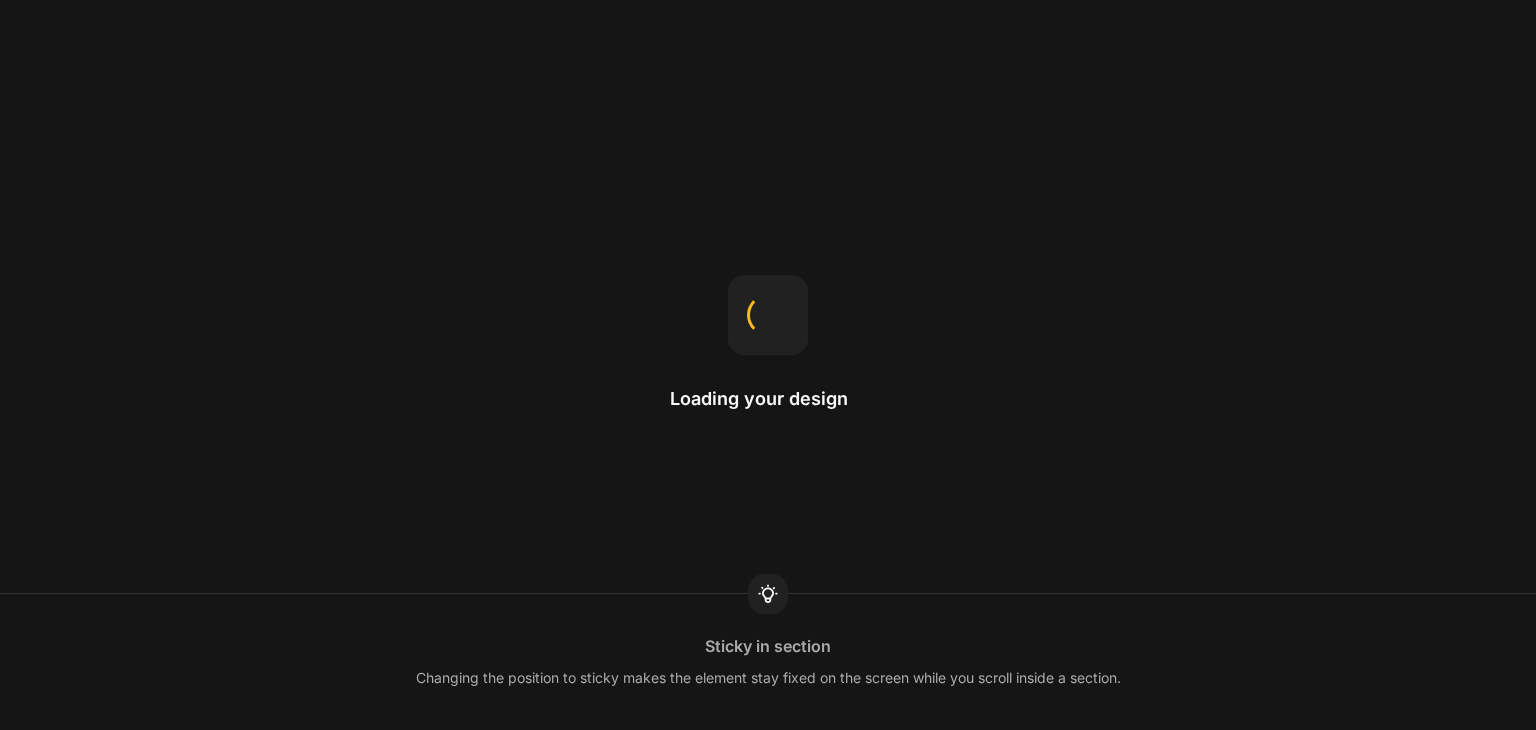 scroll, scrollTop: 0, scrollLeft: 0, axis: both 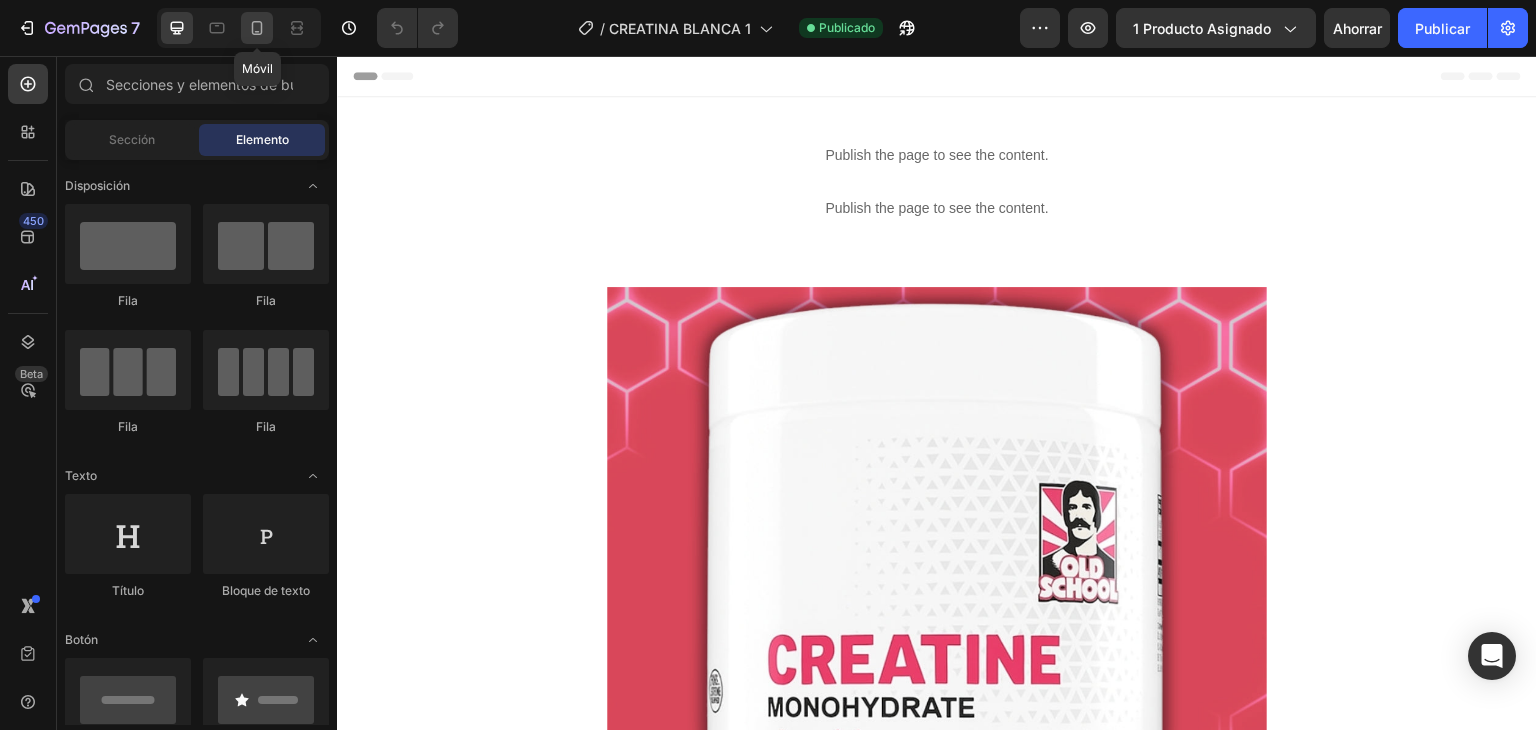 click 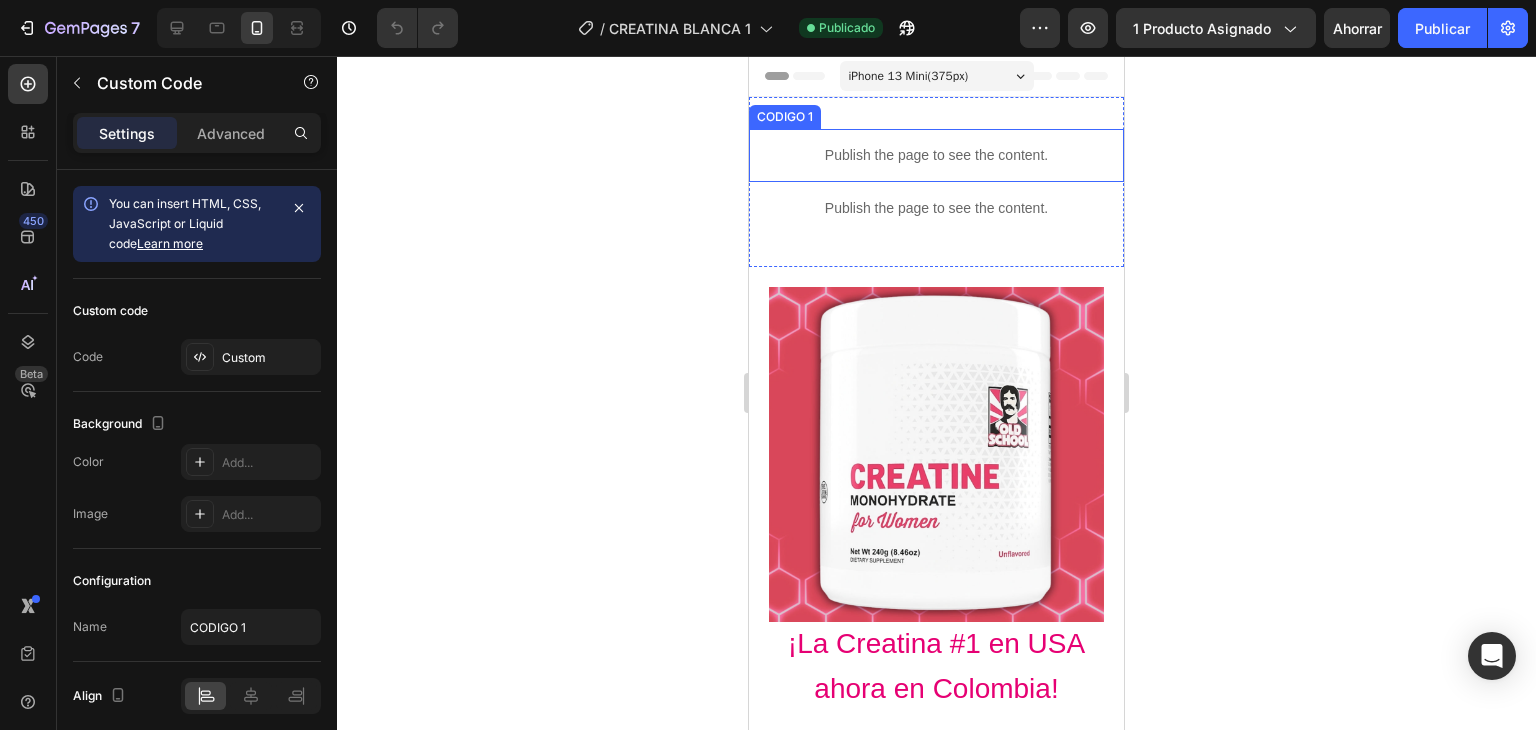 click on "Publish the page to see the content." at bounding box center [936, 155] 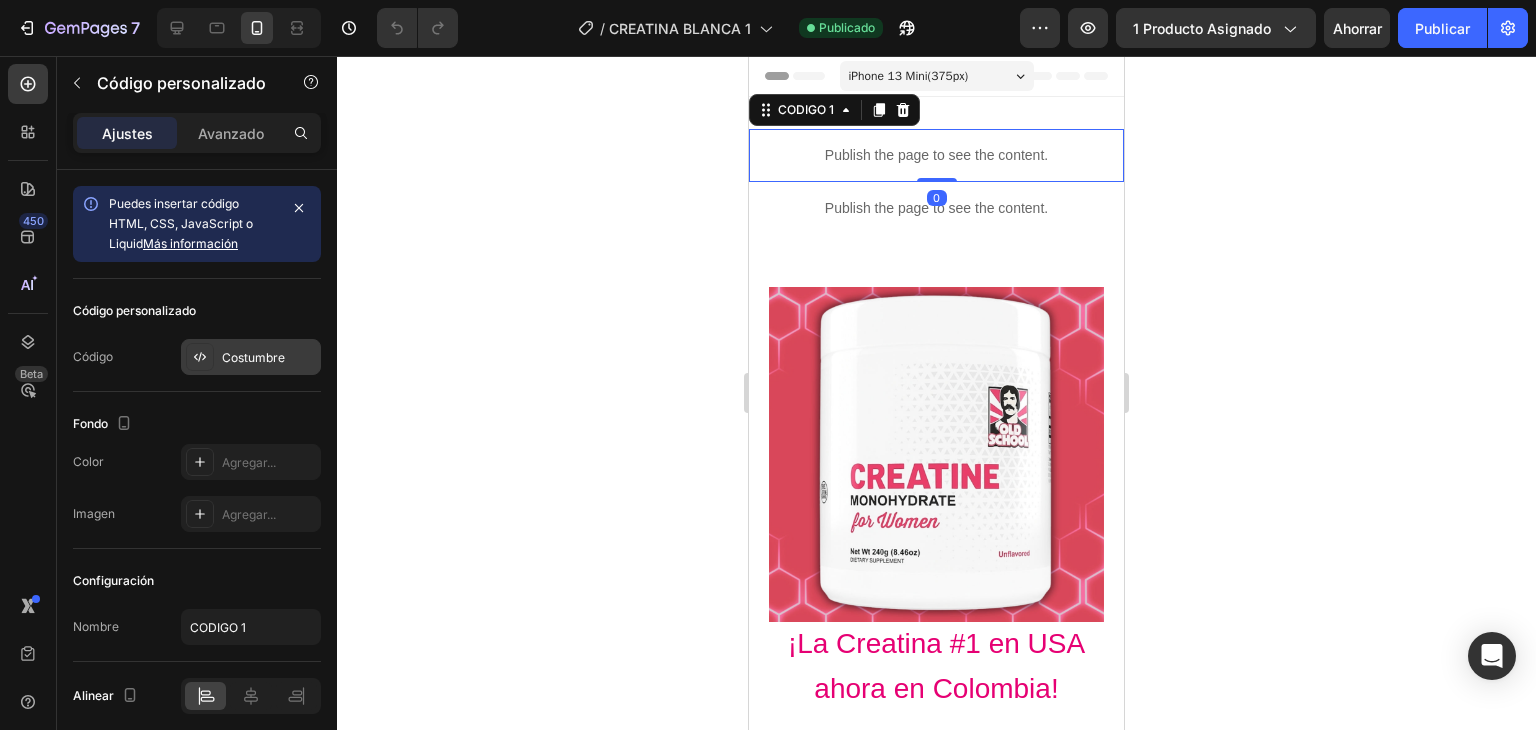click on "Costumbre" at bounding box center (253, 357) 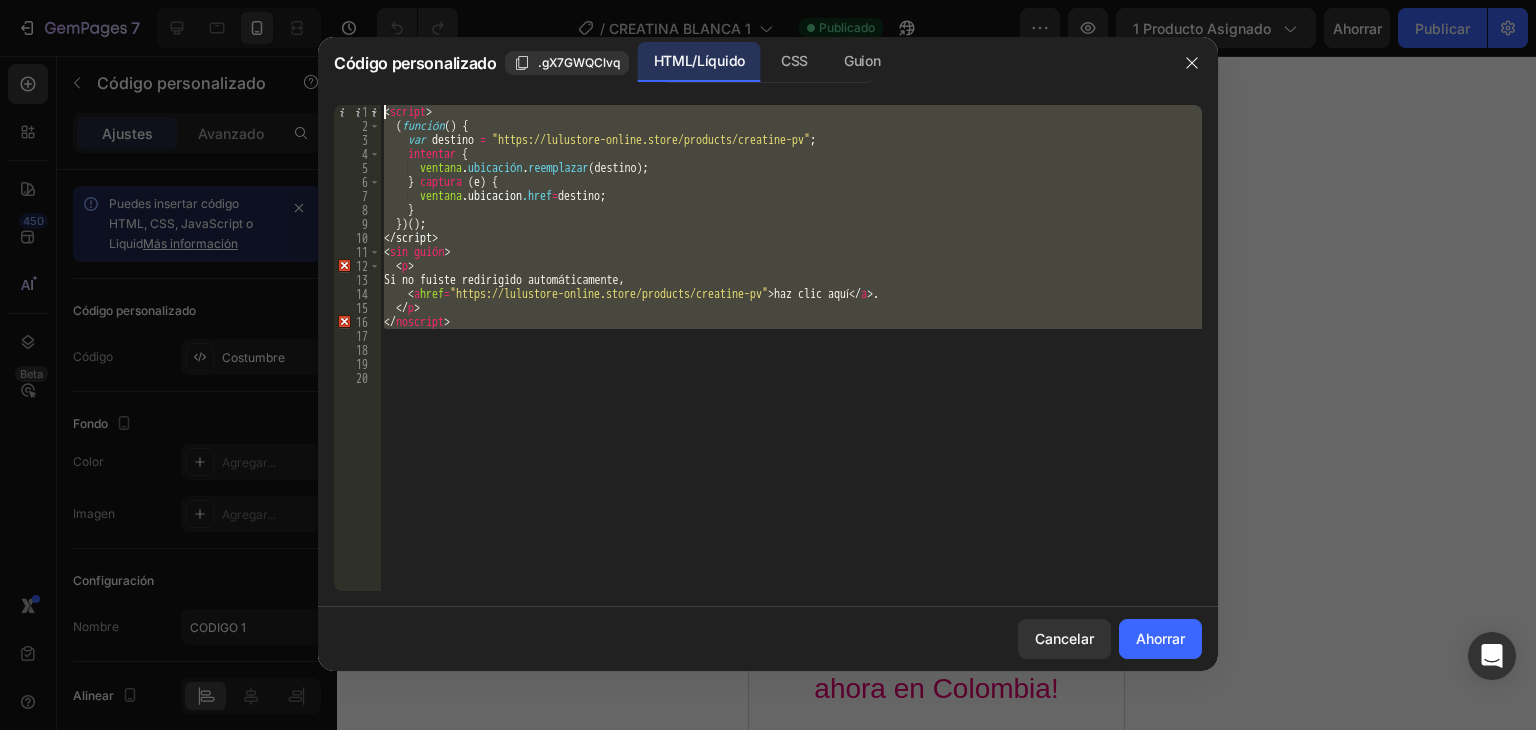 drag, startPoint x: 495, startPoint y: 334, endPoint x: 353, endPoint y: 69, distance: 300.64764 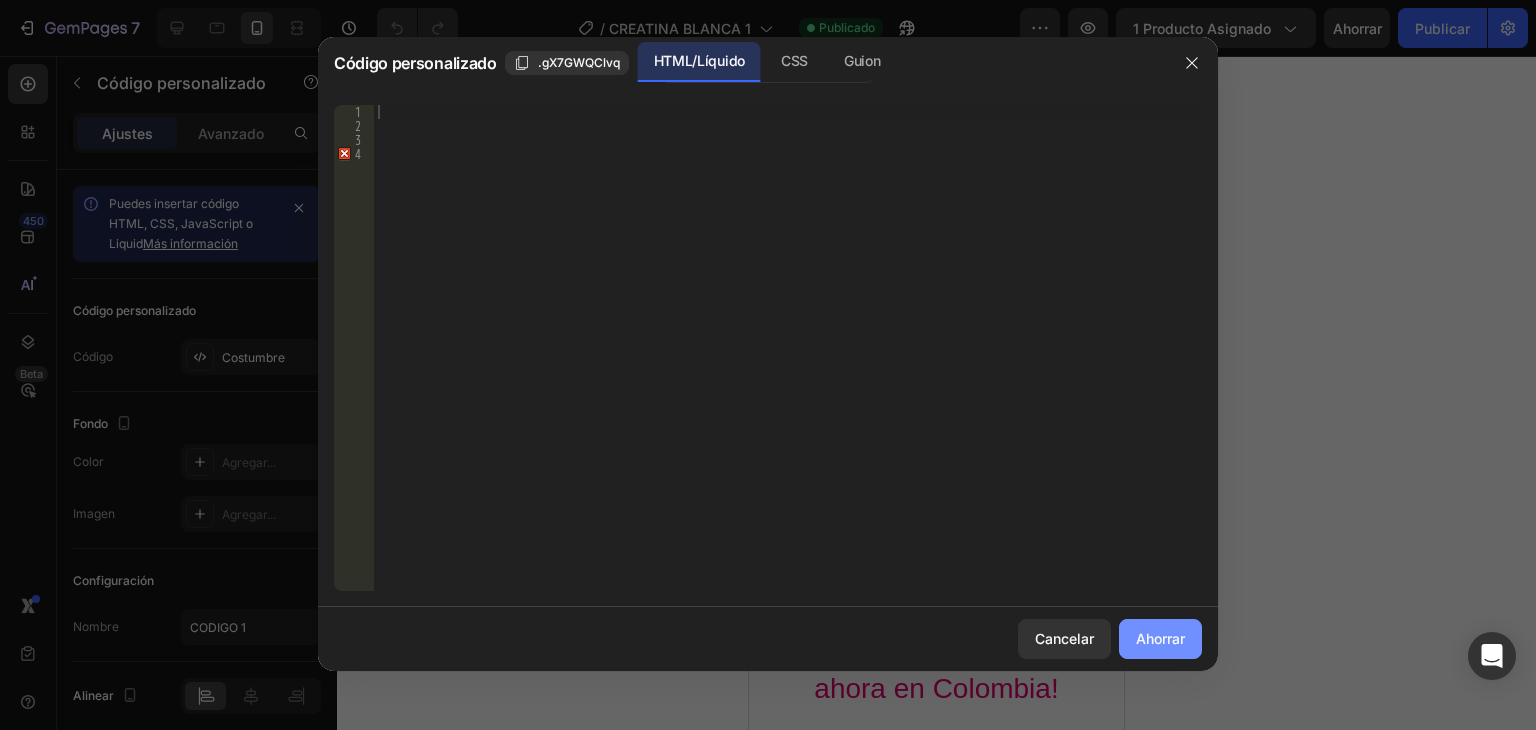 click on "Ahorrar" at bounding box center (1160, 638) 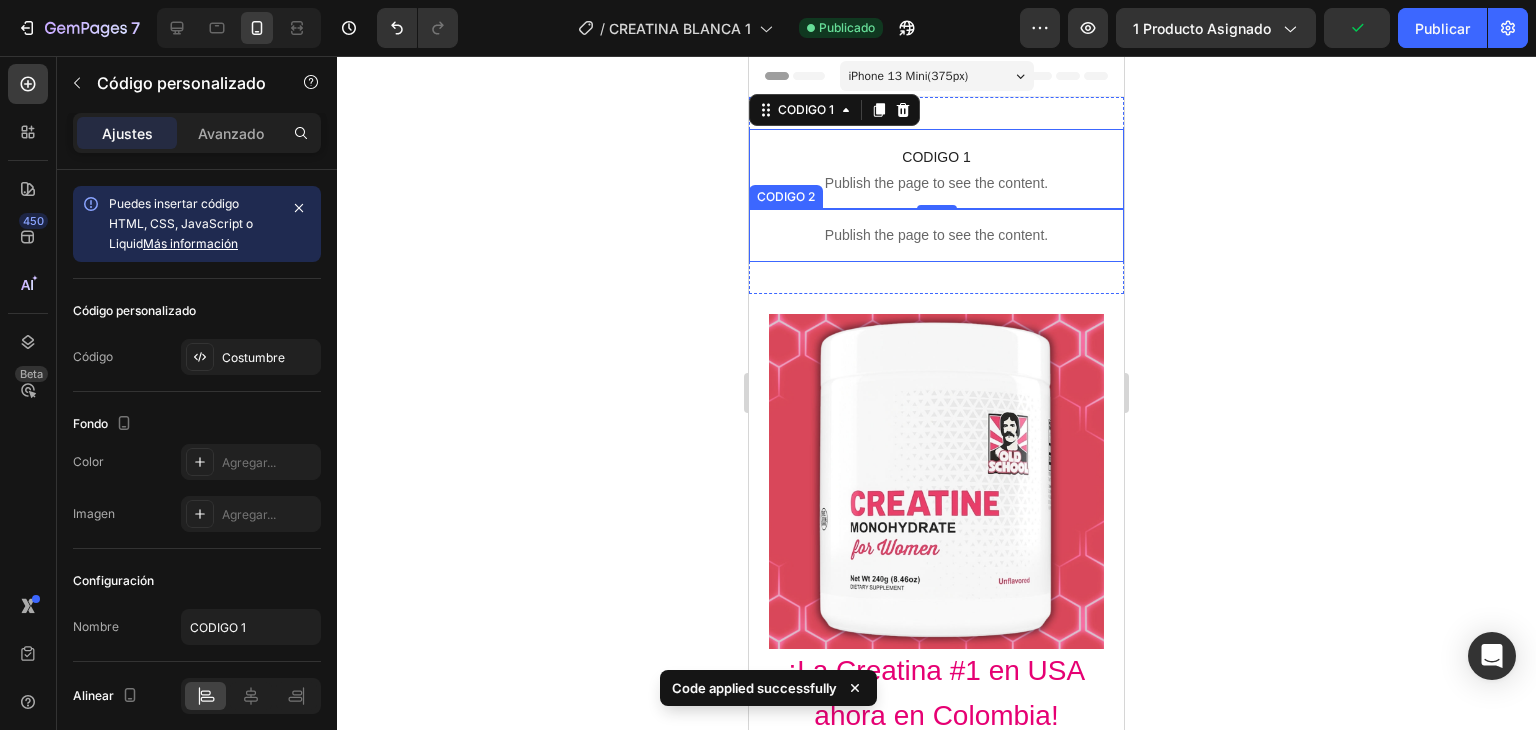 click on "Publish the page to see the content." at bounding box center (936, 235) 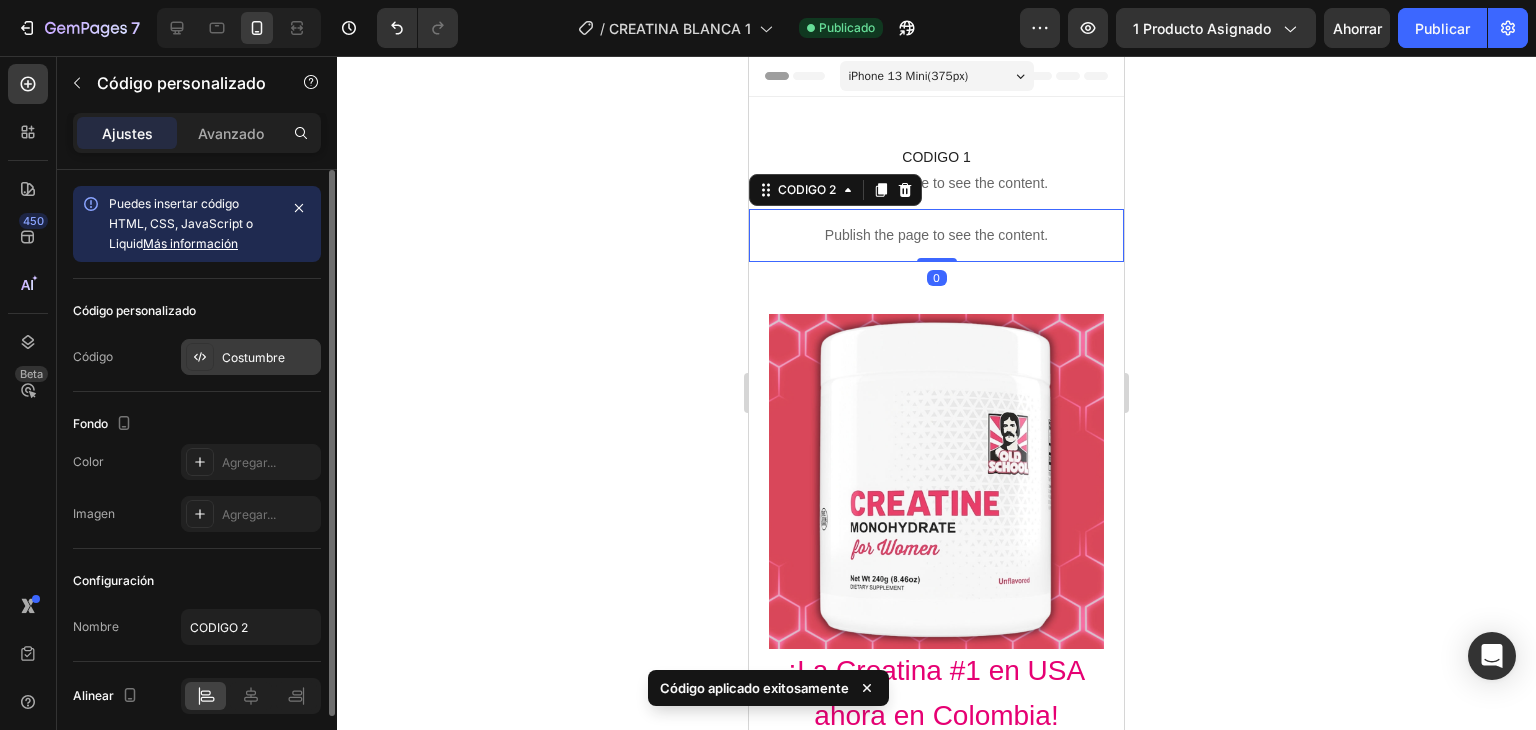click on "Costumbre" at bounding box center (253, 357) 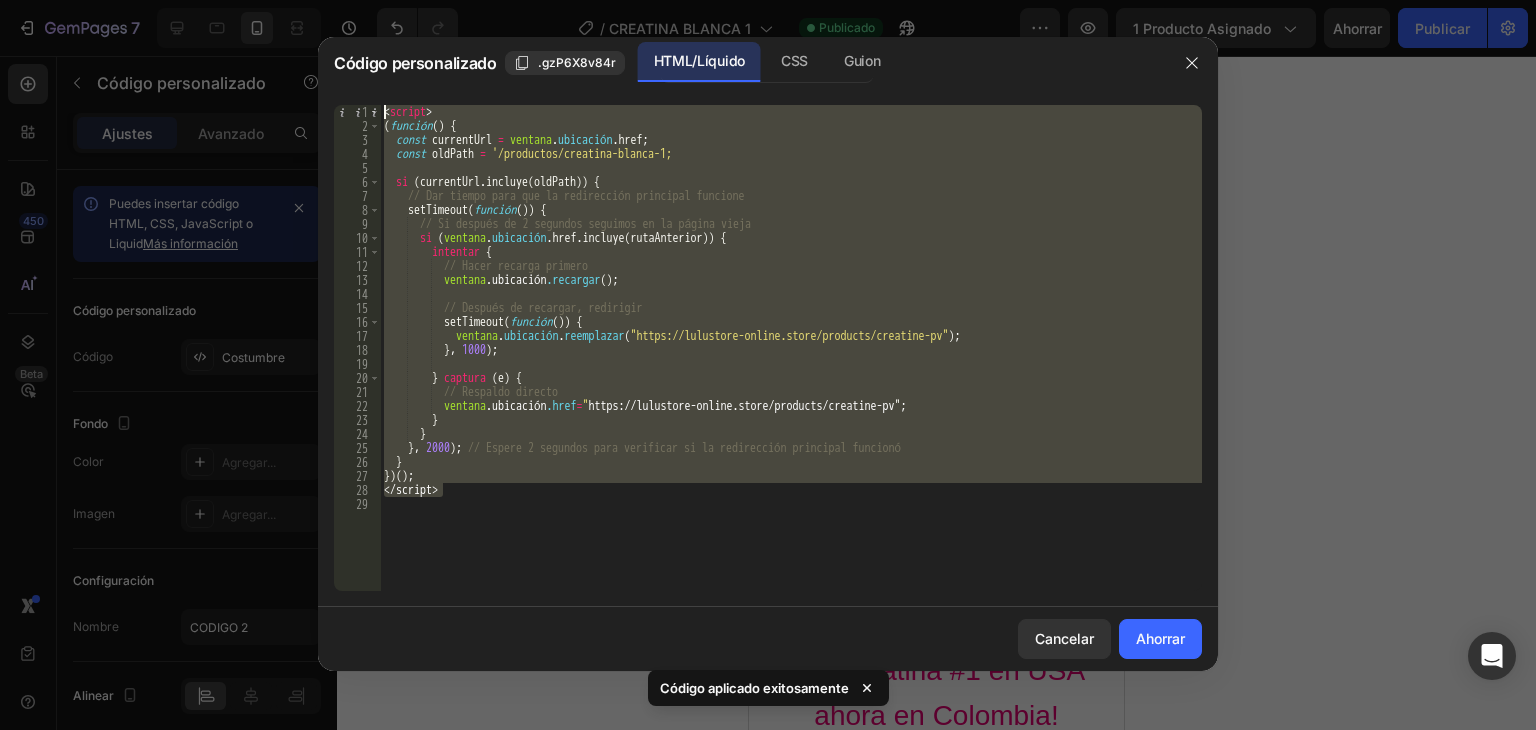 drag, startPoint x: 459, startPoint y: 493, endPoint x: 292, endPoint y: 90, distance: 436.2316 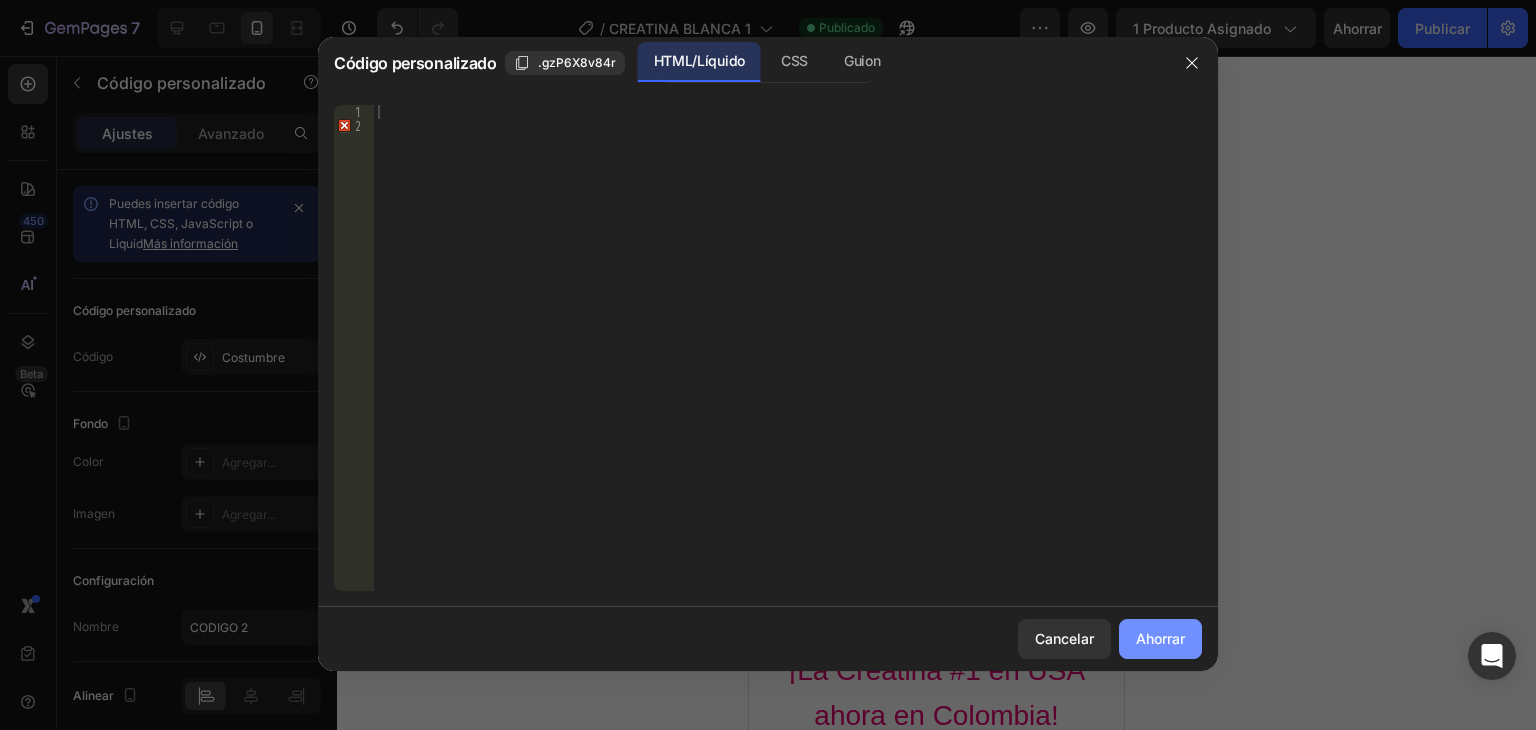 click on "Ahorrar" at bounding box center (1160, 638) 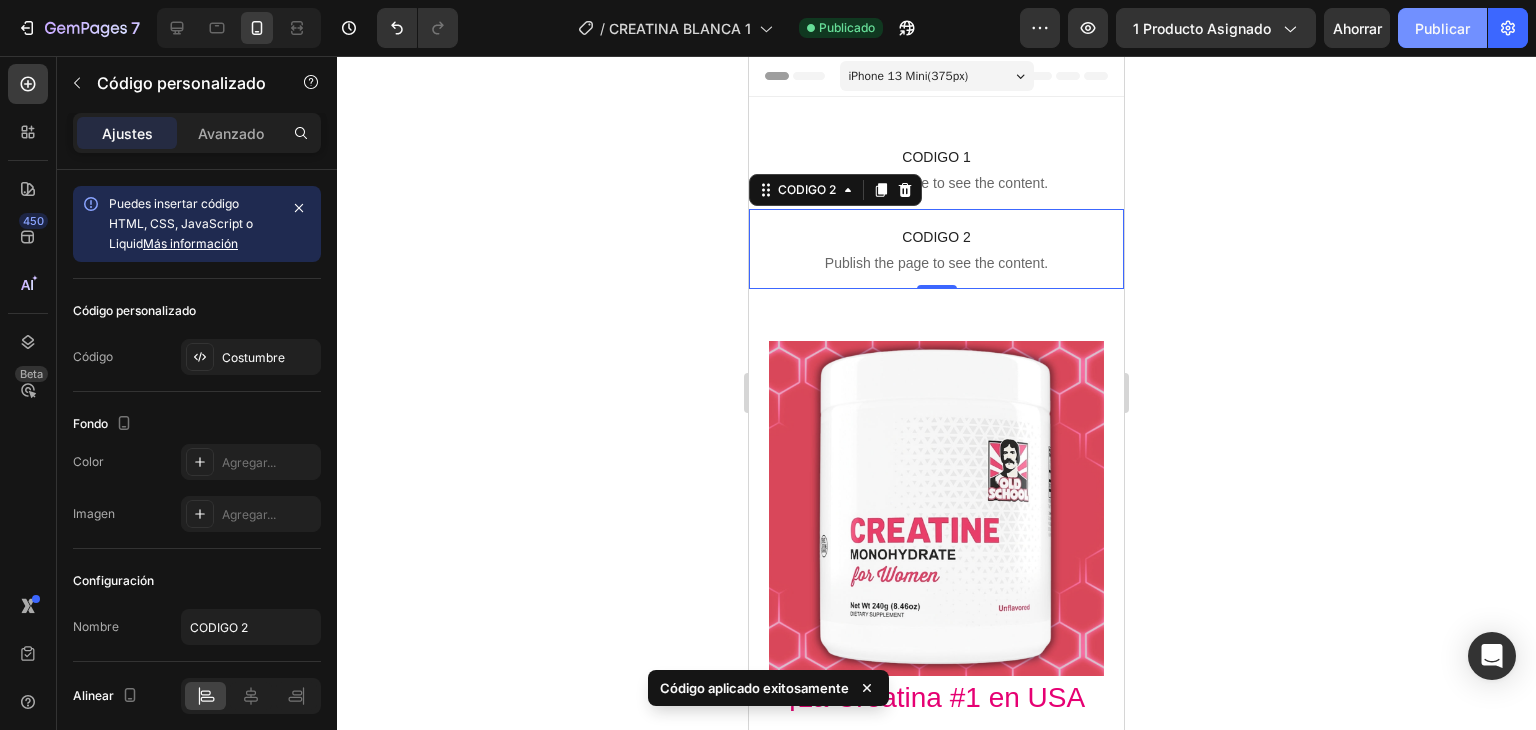 click on "Publicar" 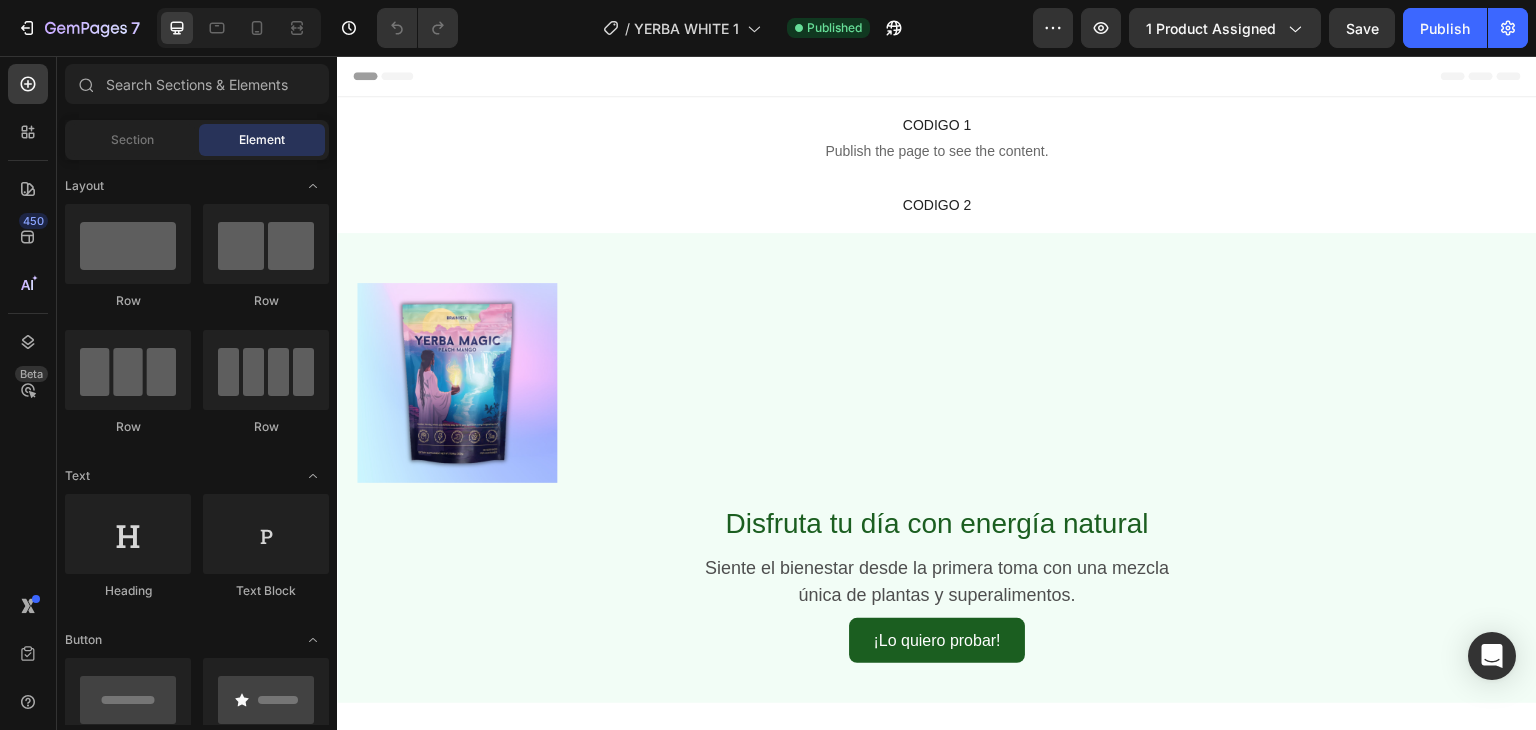 scroll, scrollTop: 0, scrollLeft: 0, axis: both 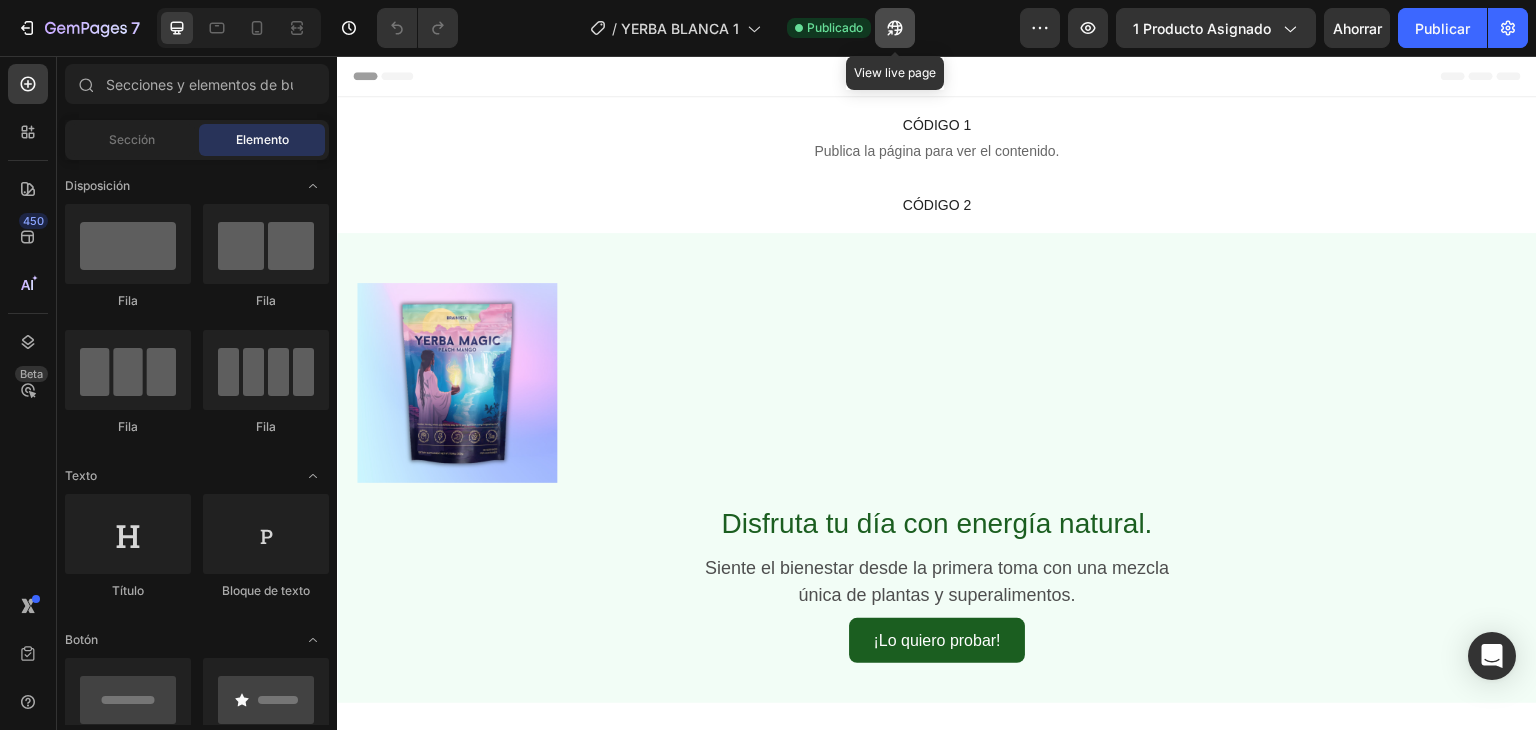 click 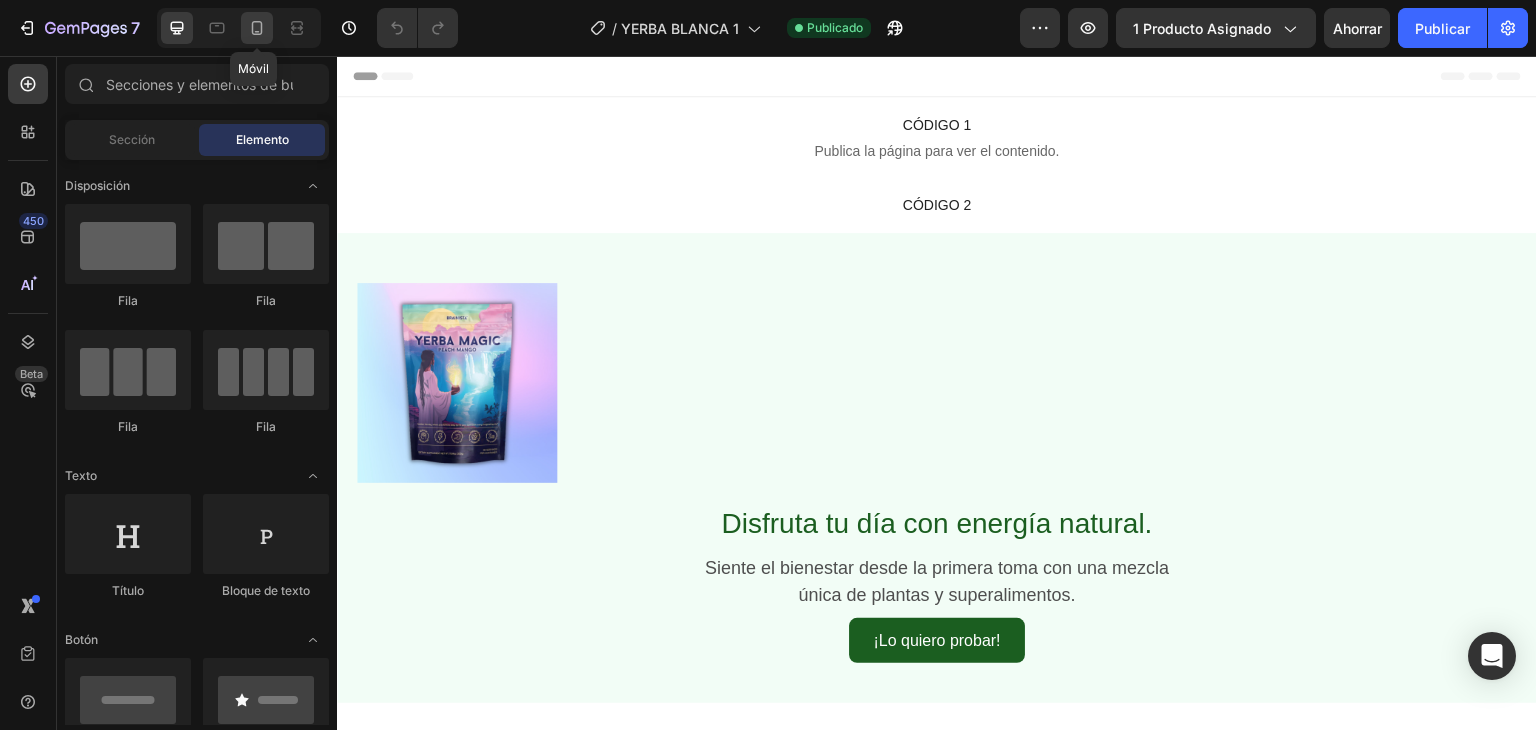 click 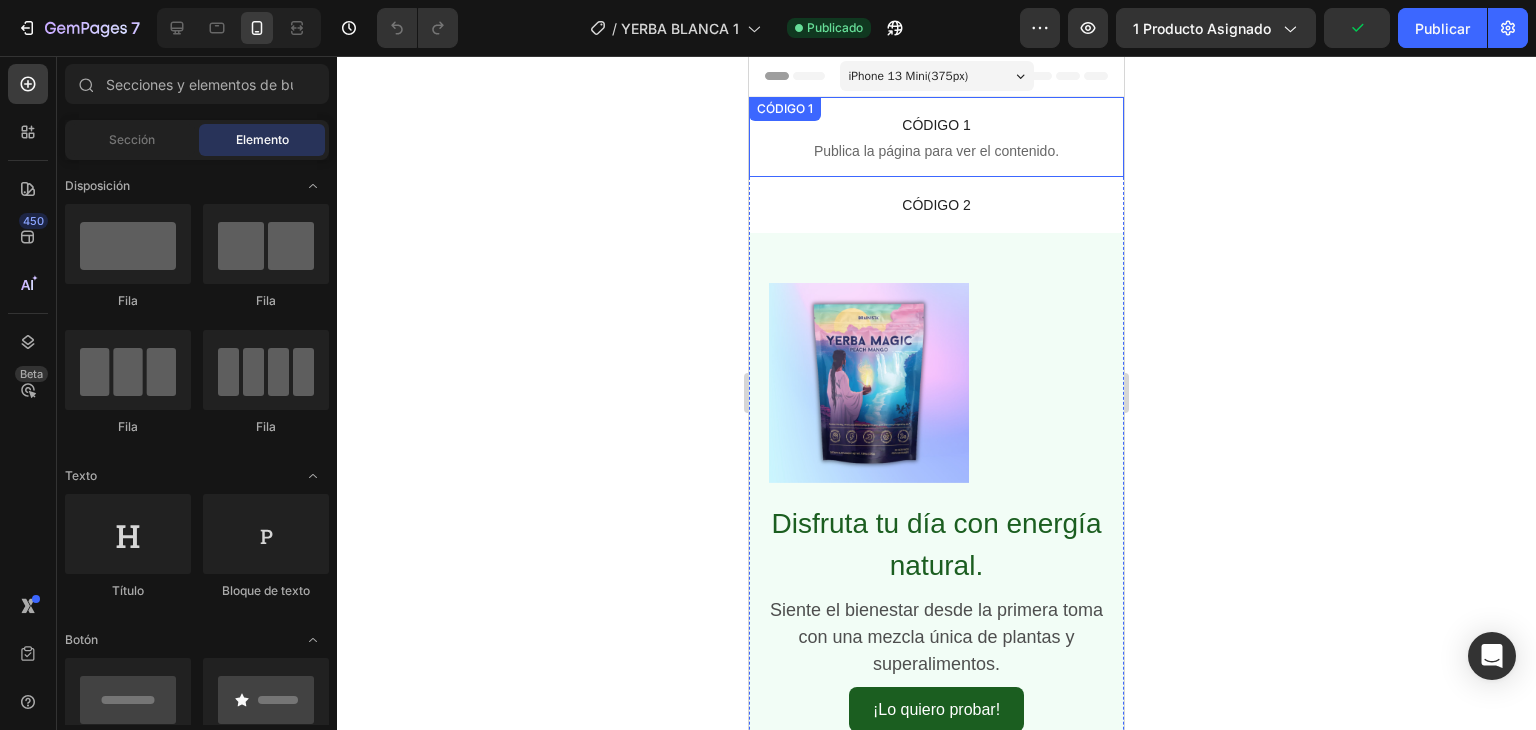 click on "CÓDIGO 1" at bounding box center (936, 125) 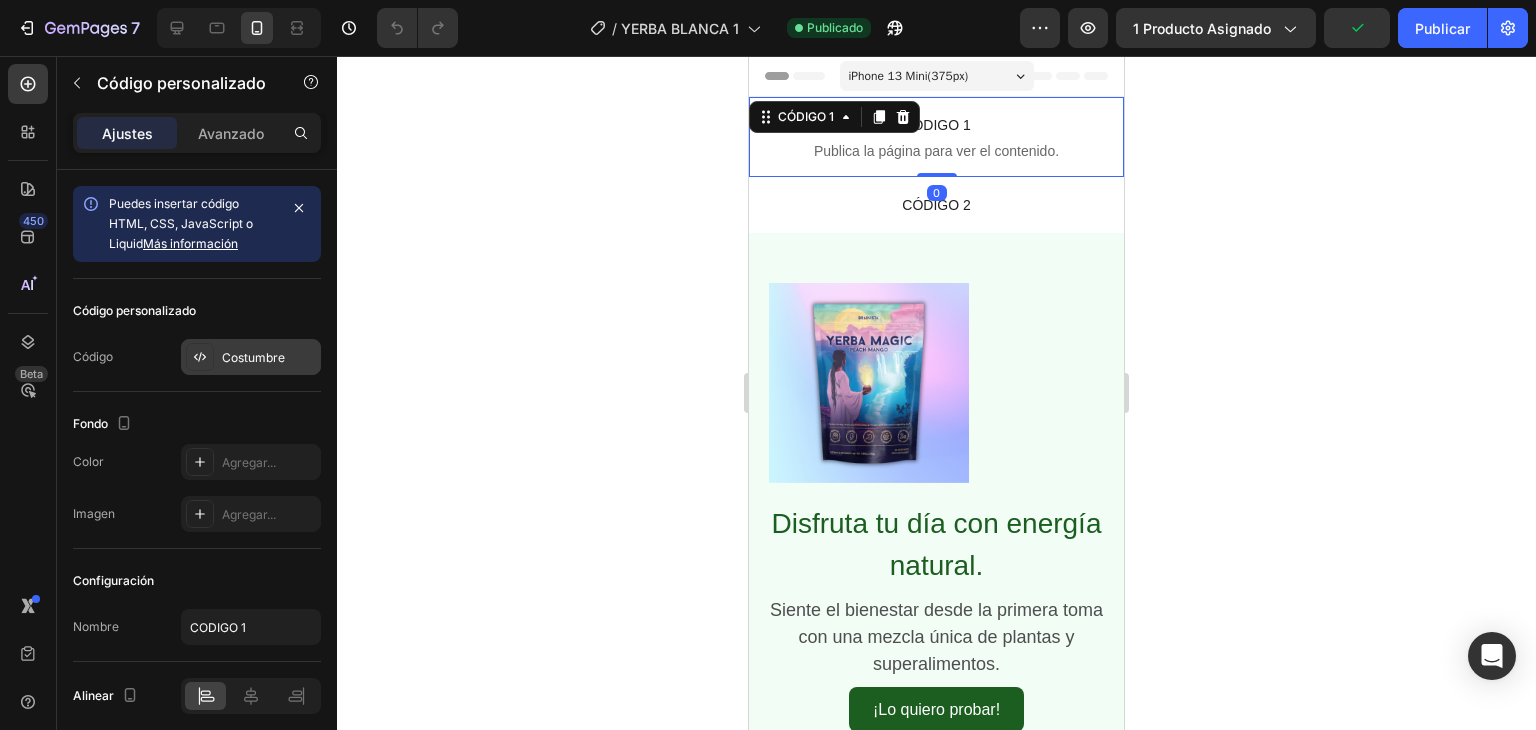 click on "Costumbre" at bounding box center [251, 357] 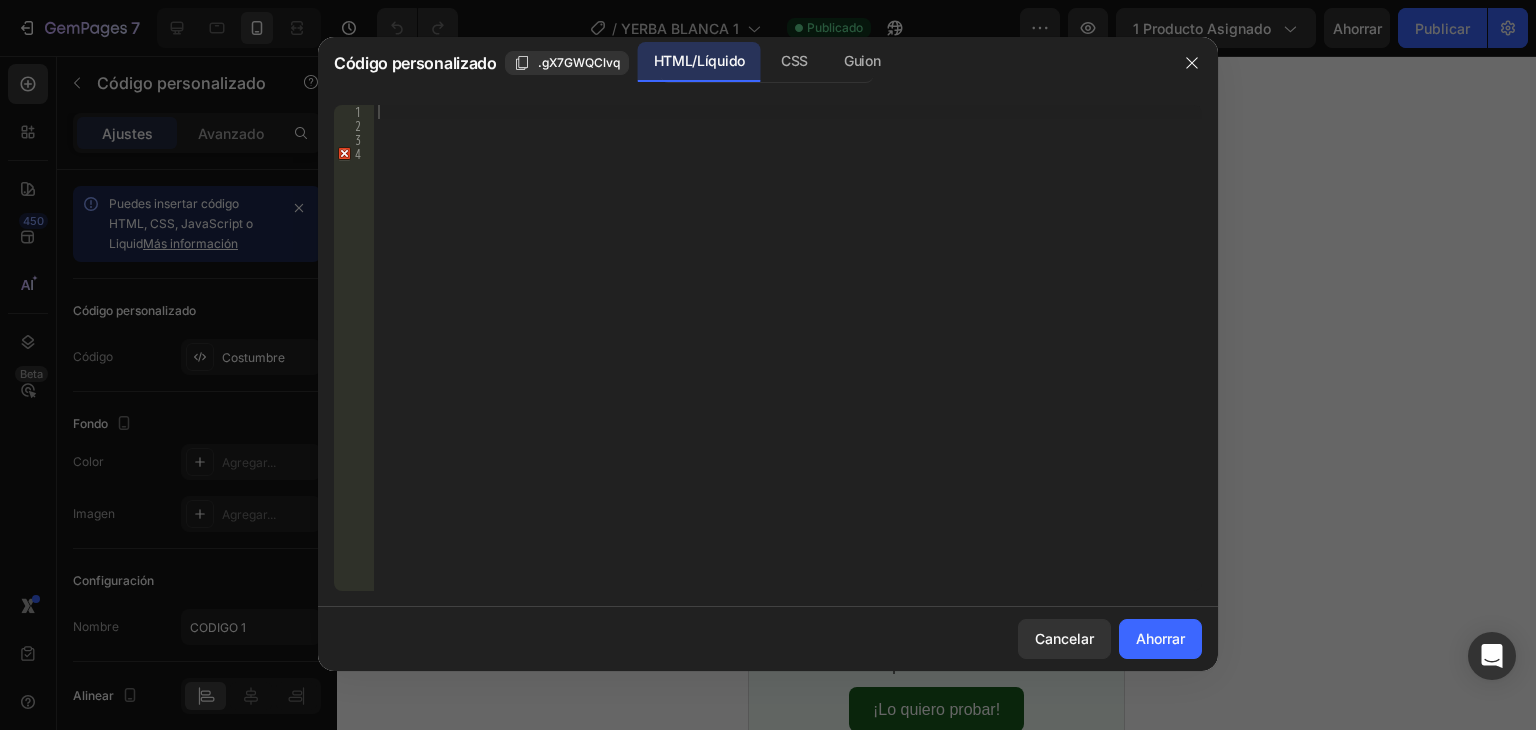 type 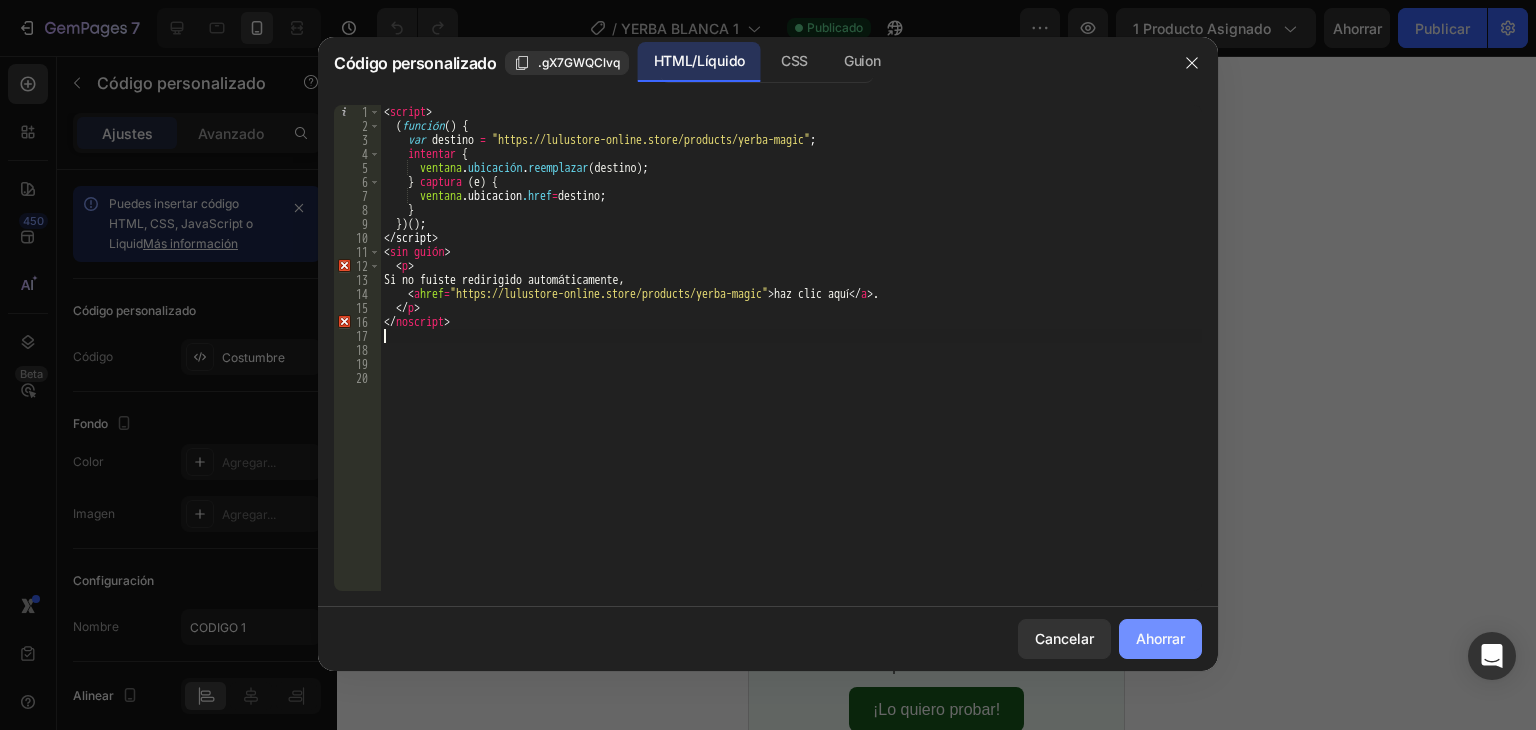 click on "Ahorrar" 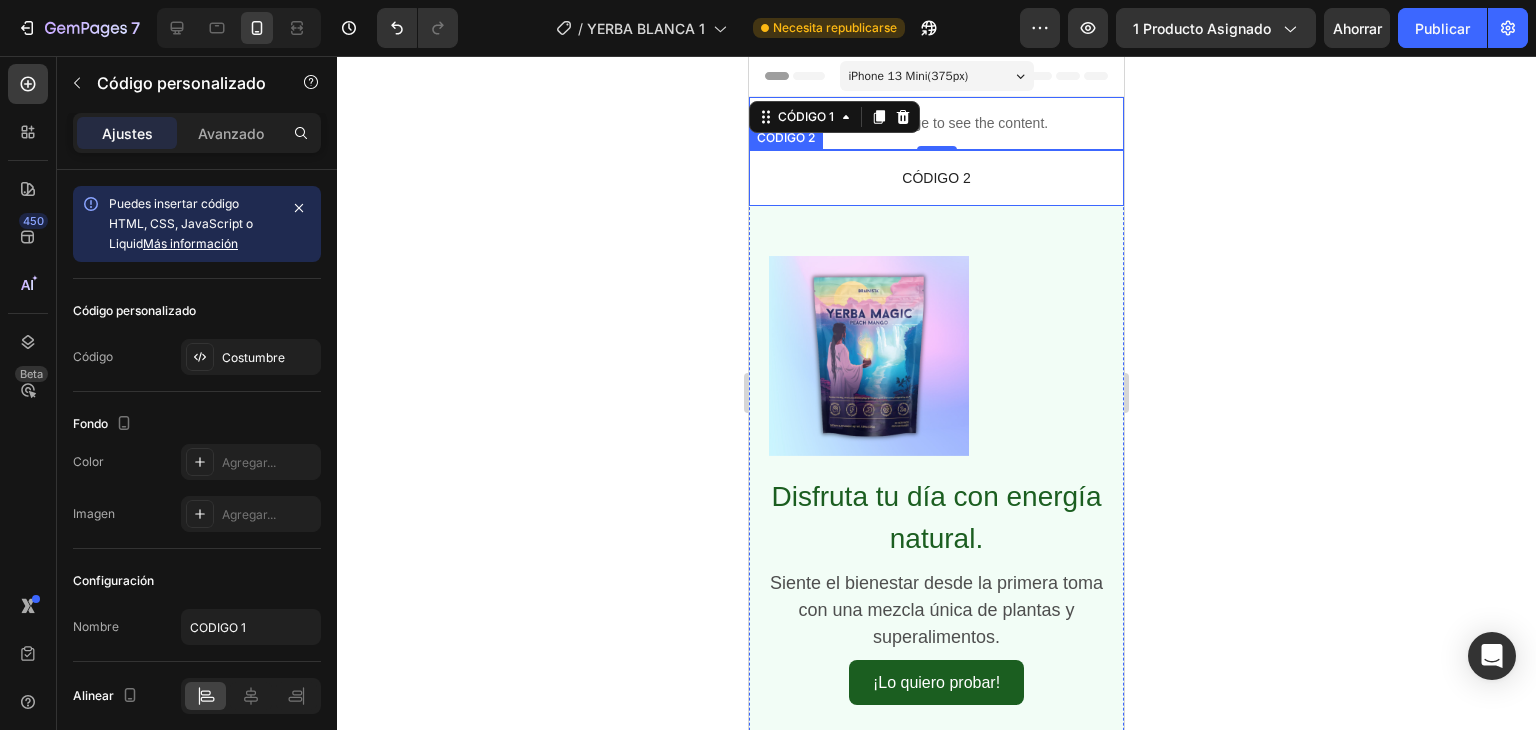 click on "CÓDIGO 2" at bounding box center [936, 178] 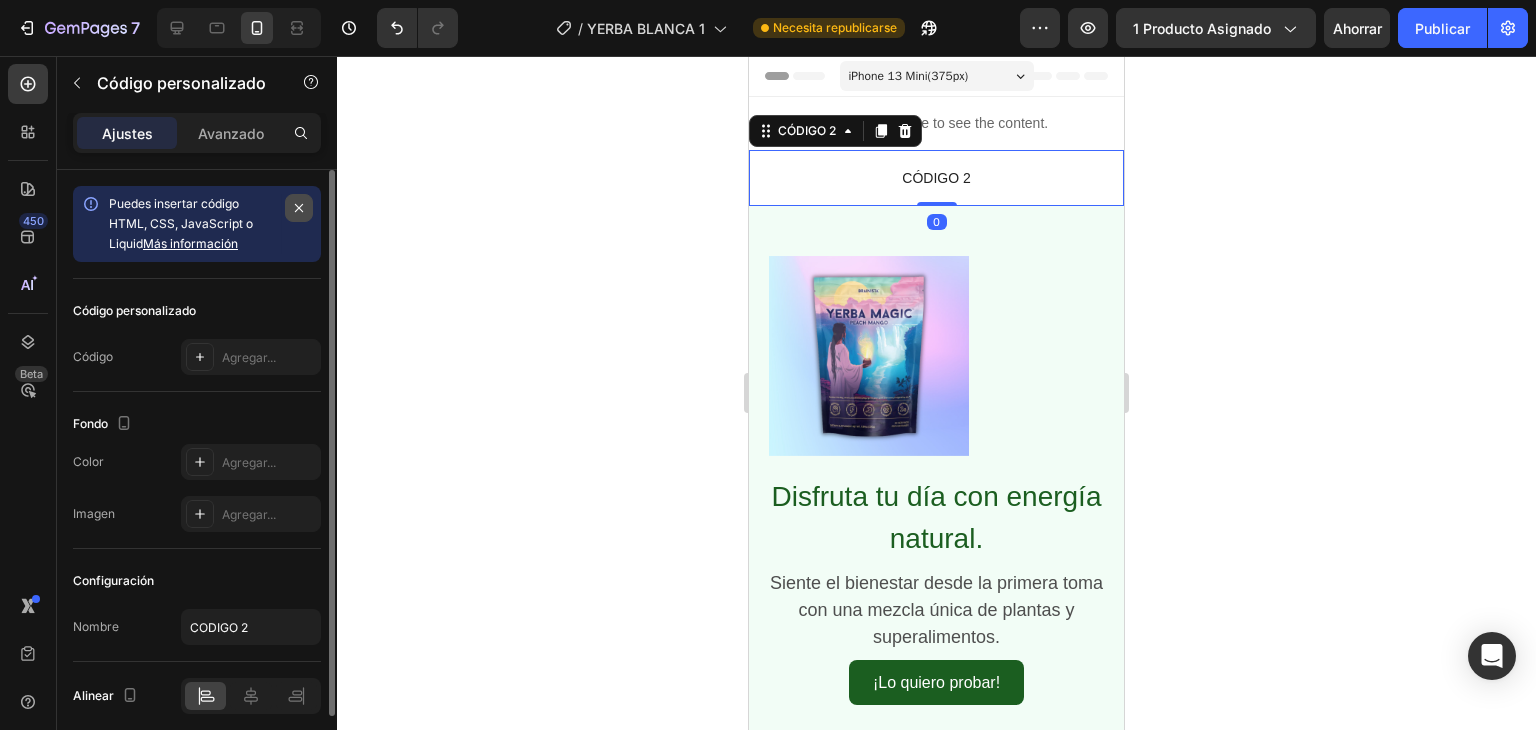click 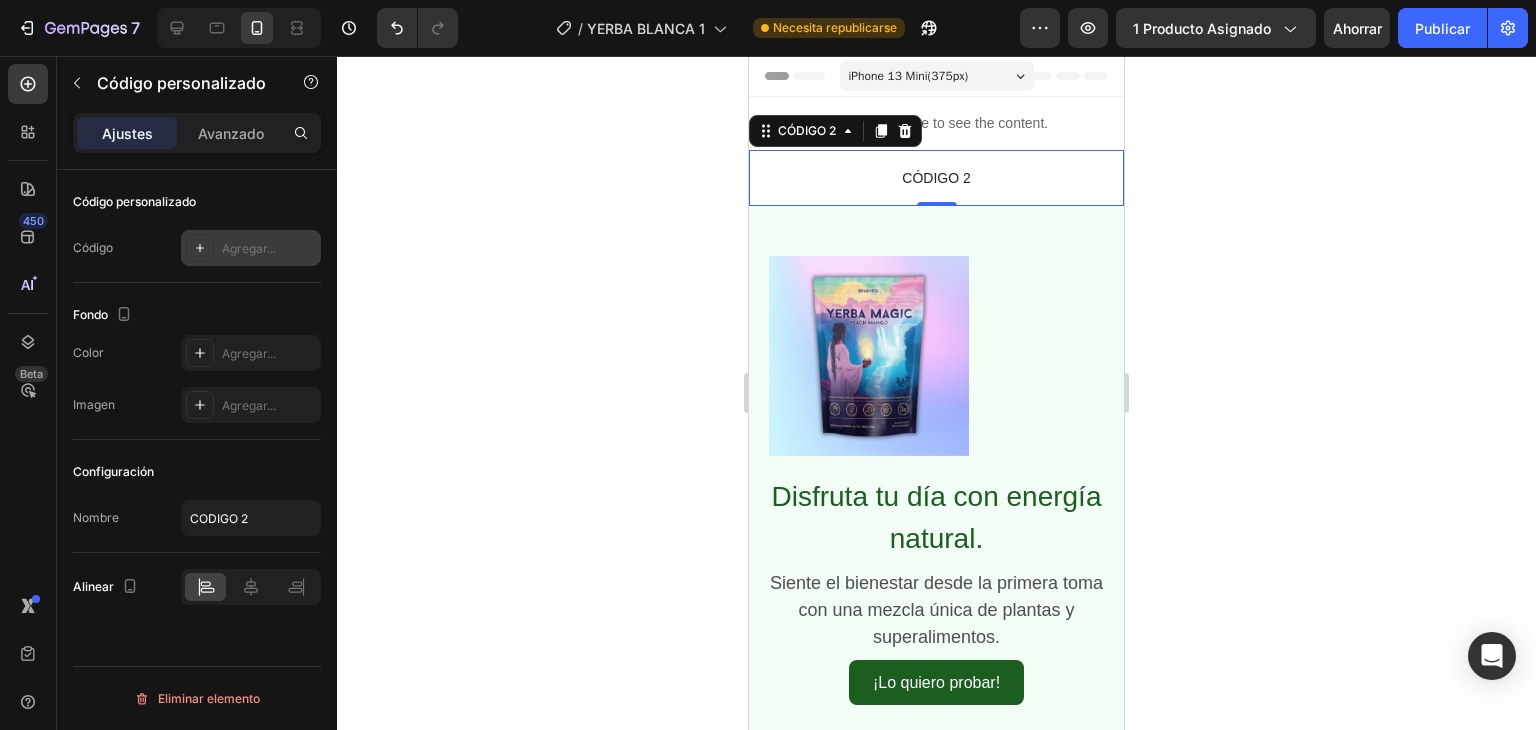 click on "Agregar..." at bounding box center [249, 248] 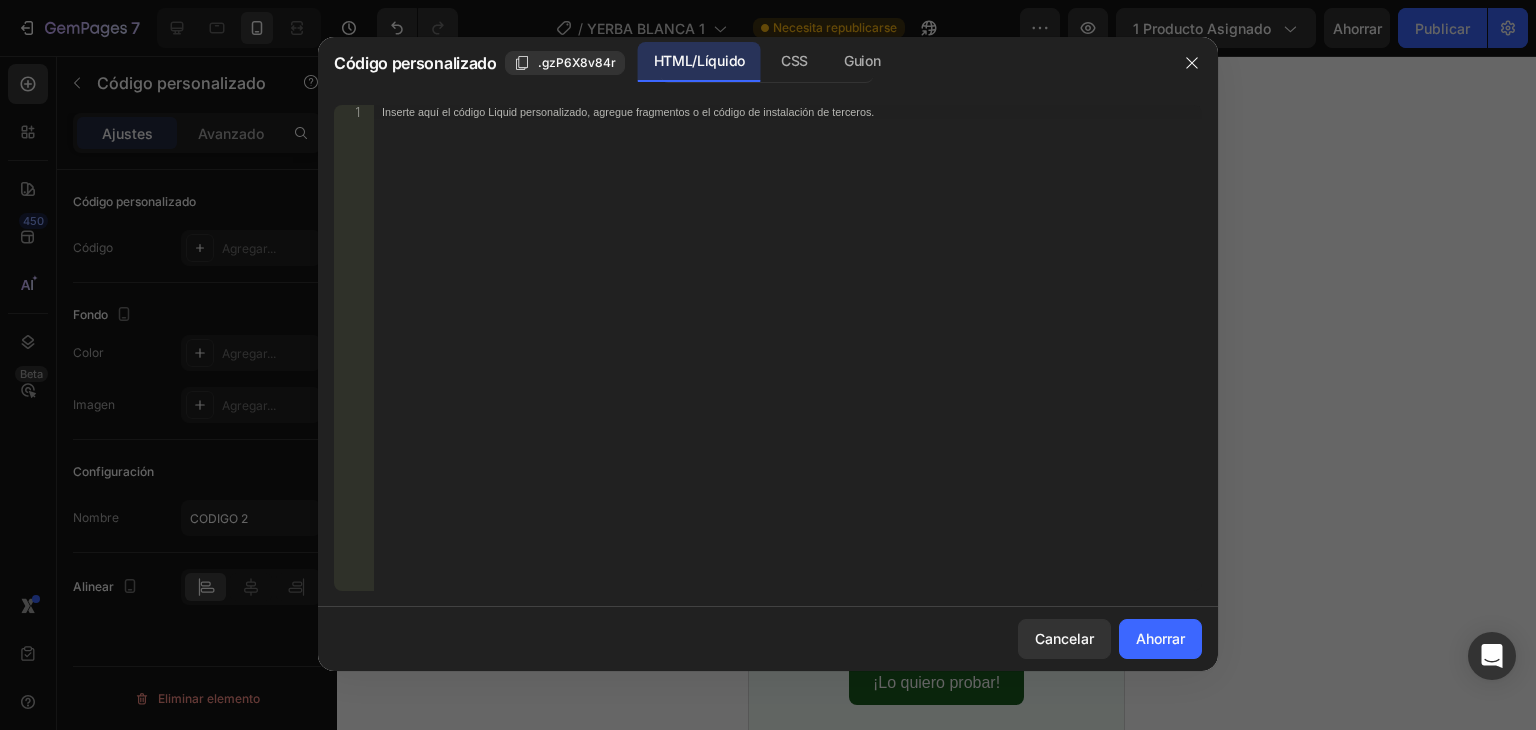 type 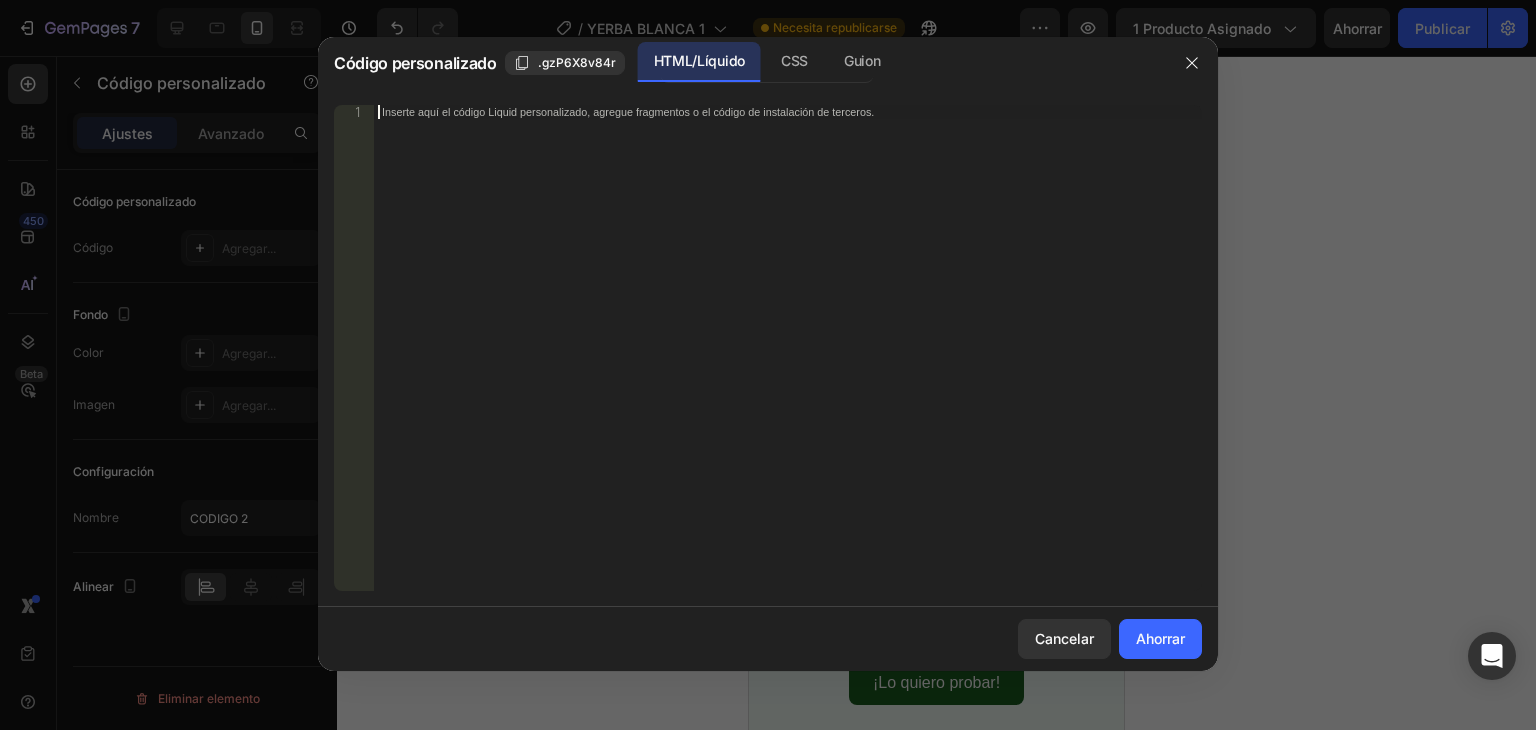 click on "Inserte aquí el código Liquid personalizado, agregue fragmentos o el código de instalación de terceros." at bounding box center (788, 362) 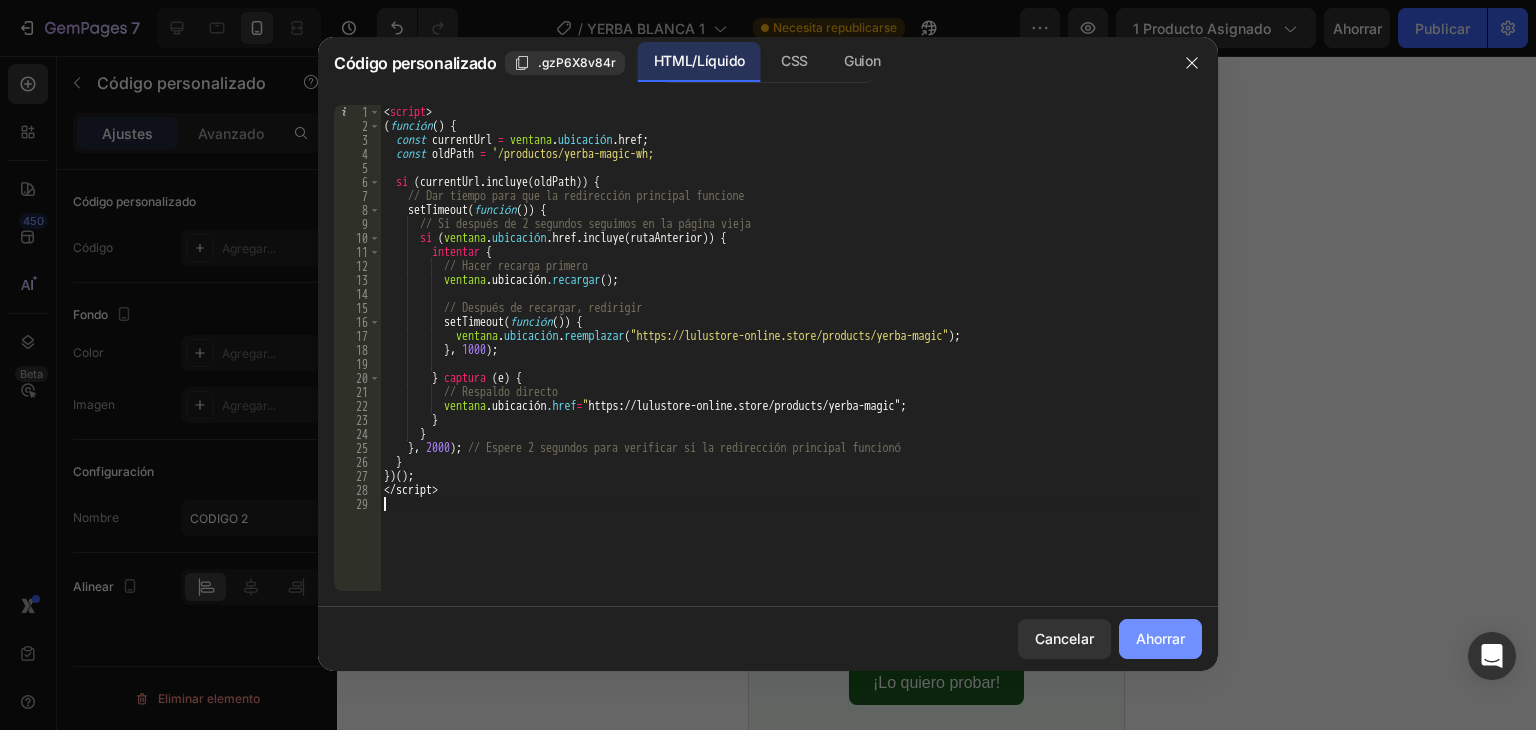 click on "Ahorrar" 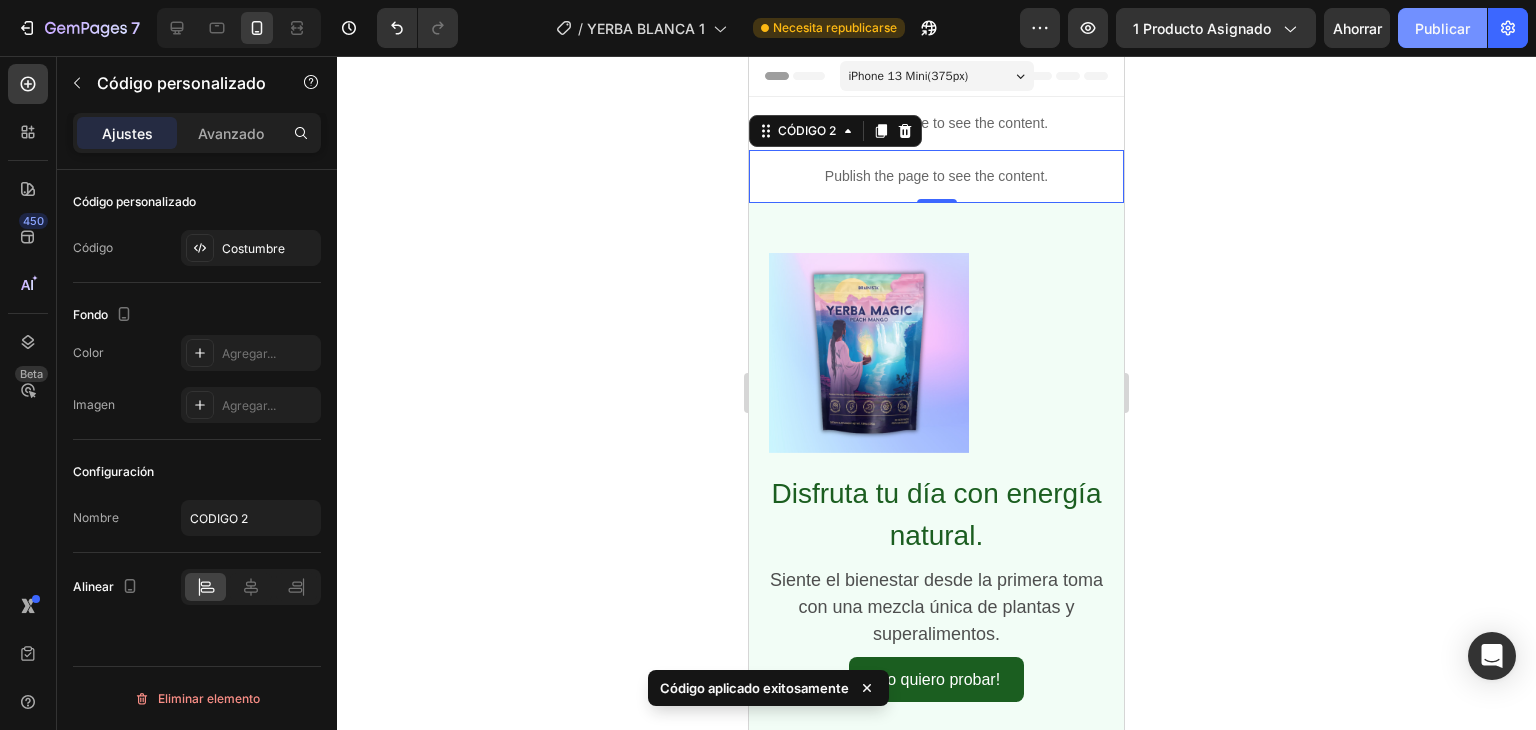 click on "Publicar" at bounding box center [1442, 28] 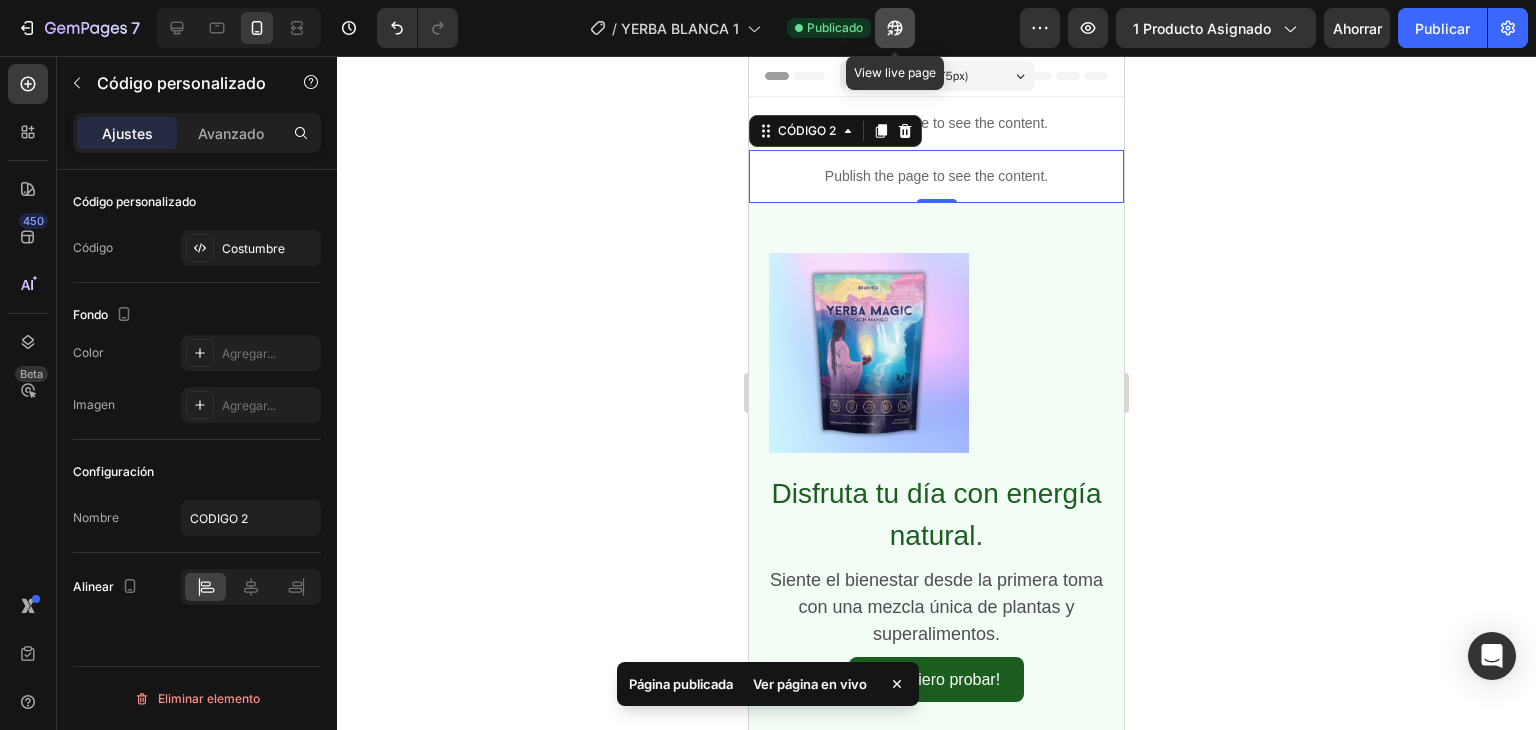click 